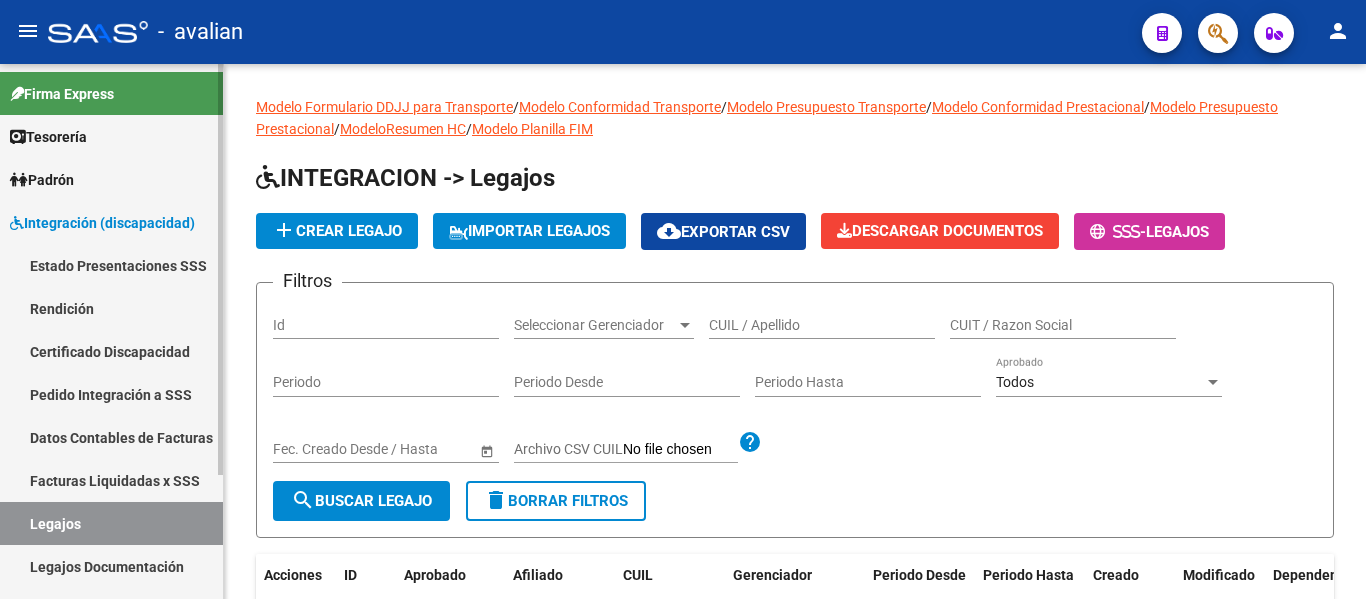 scroll, scrollTop: 0, scrollLeft: 0, axis: both 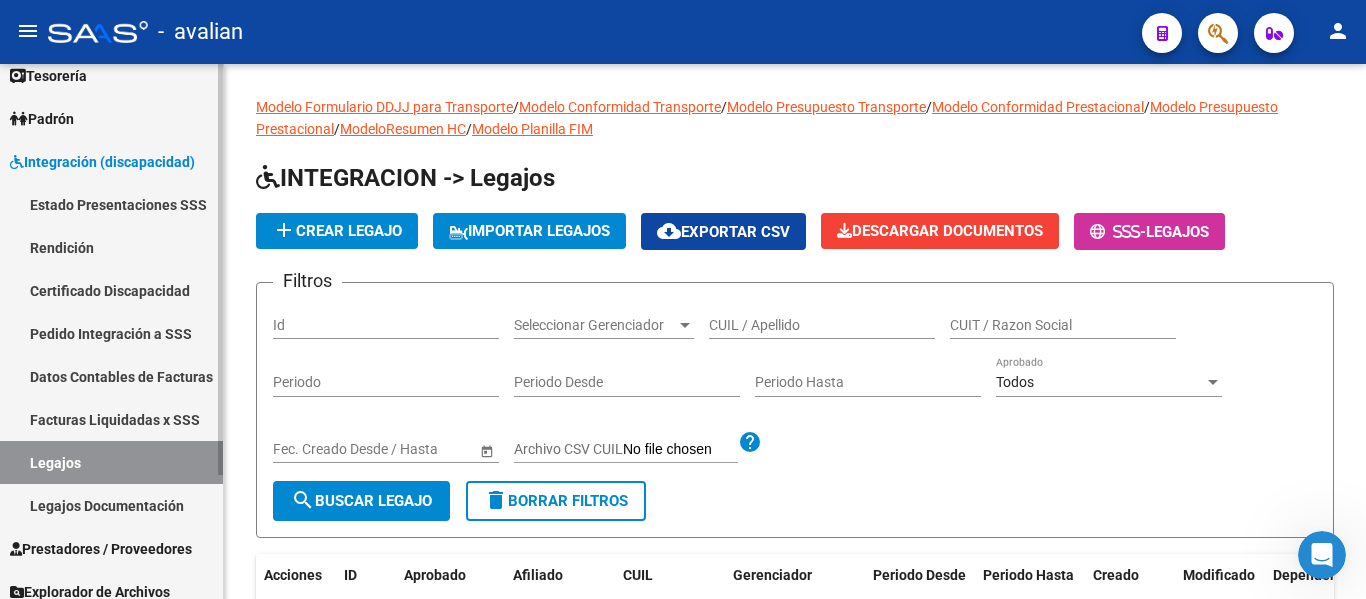 click on "Legajos" at bounding box center (111, 462) 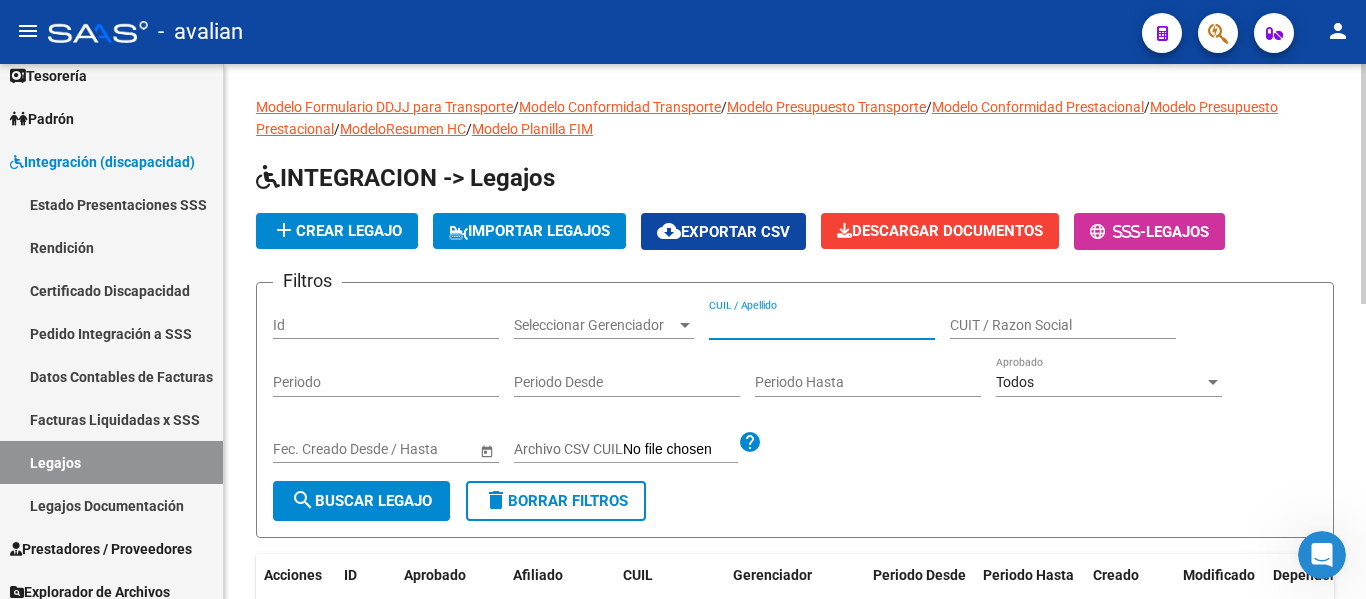 click on "CUIL / Apellido" at bounding box center [822, 325] 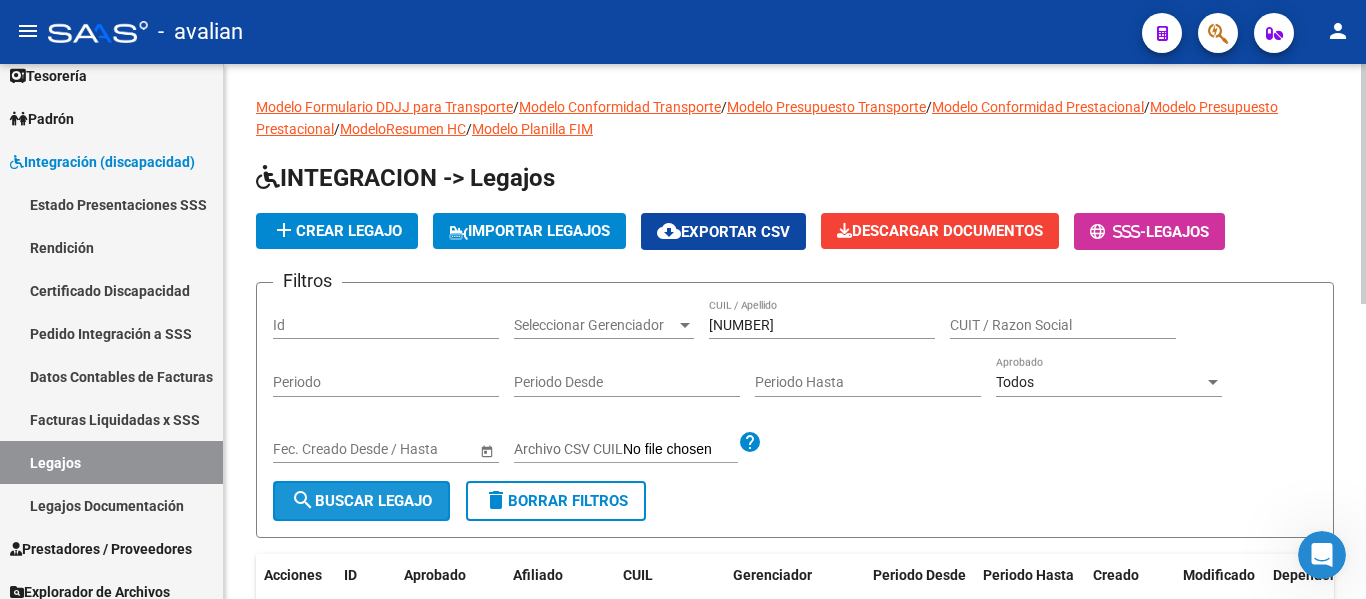 click on "search  Buscar Legajo" 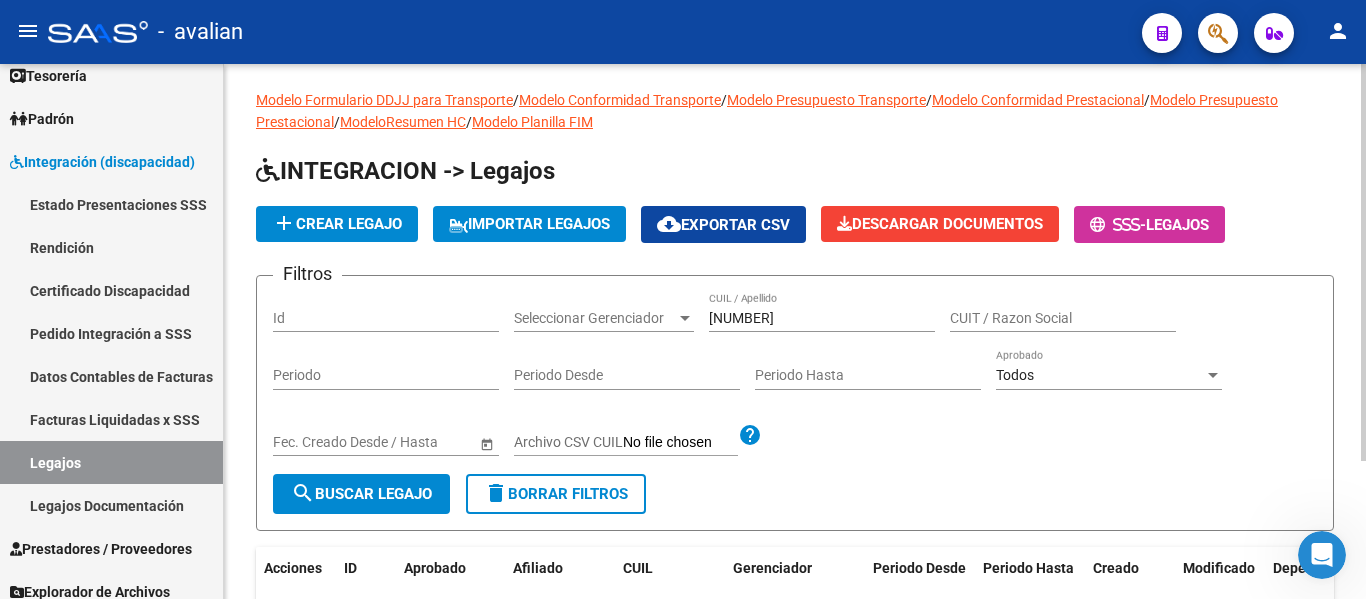 scroll, scrollTop: 0, scrollLeft: 0, axis: both 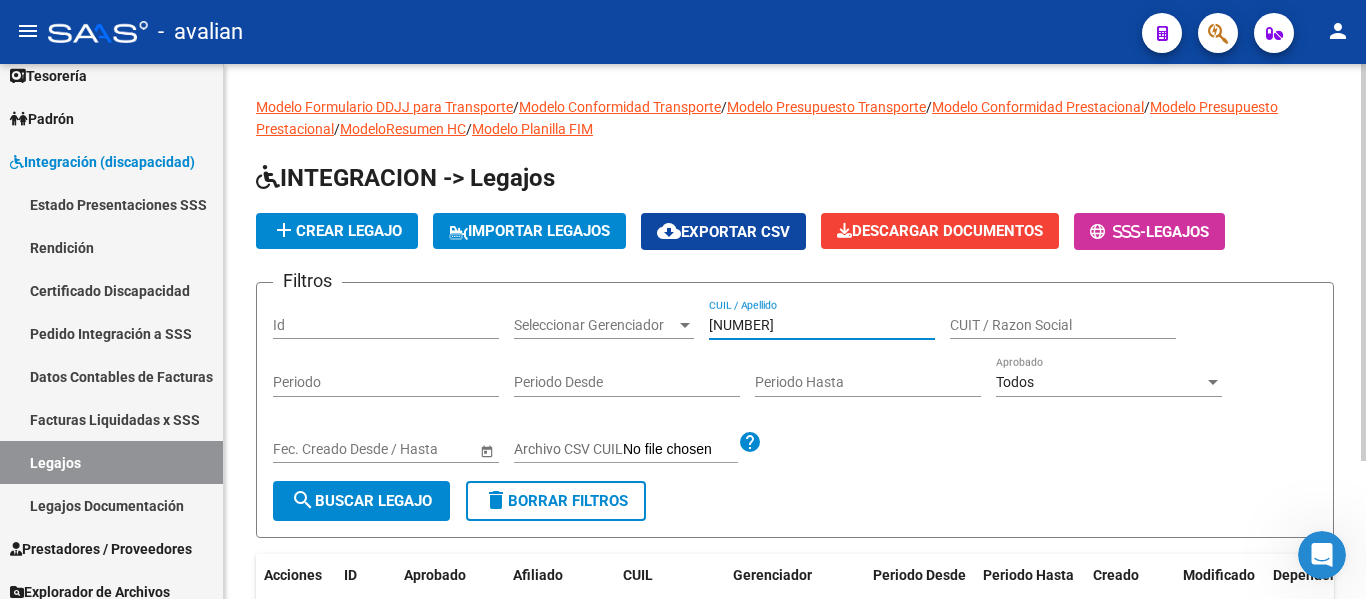 click on "[NUMBER]" at bounding box center [822, 325] 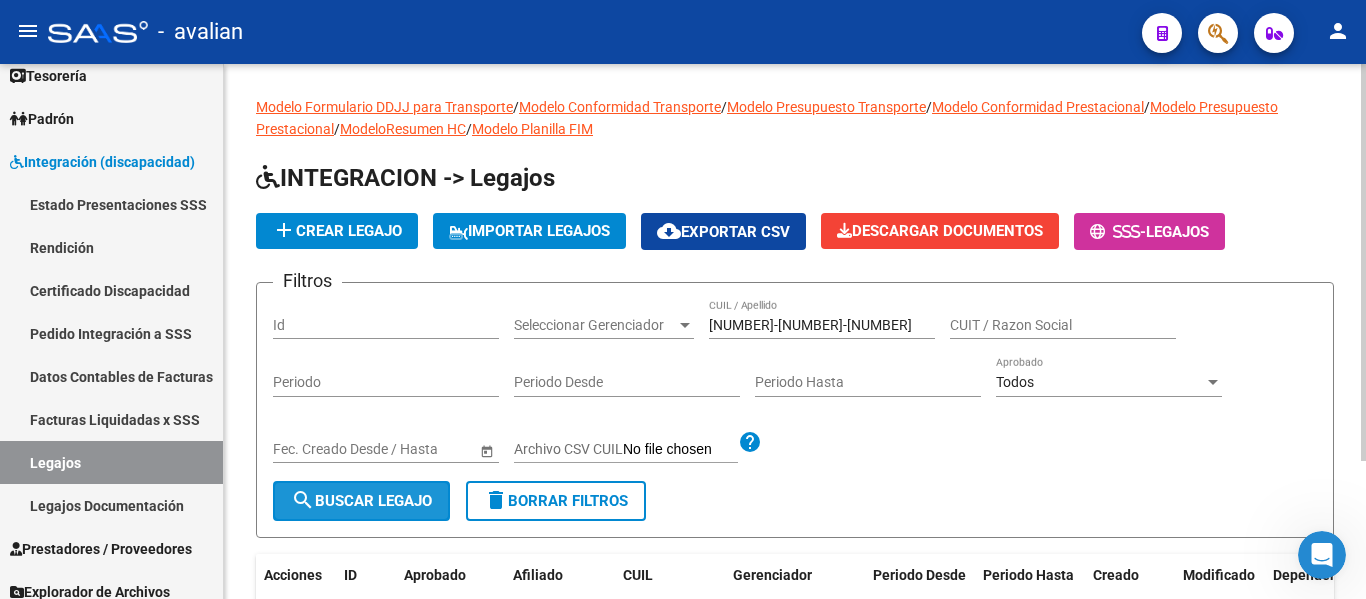 click on "search  Buscar Legajo" 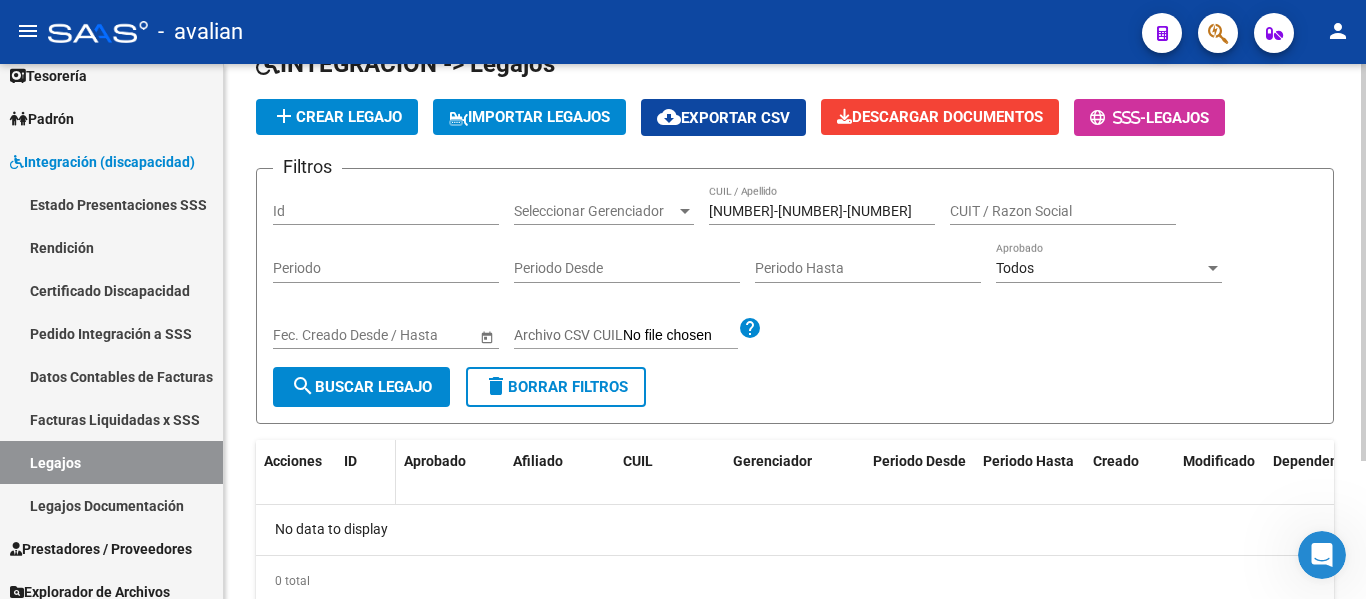 scroll, scrollTop: 86, scrollLeft: 0, axis: vertical 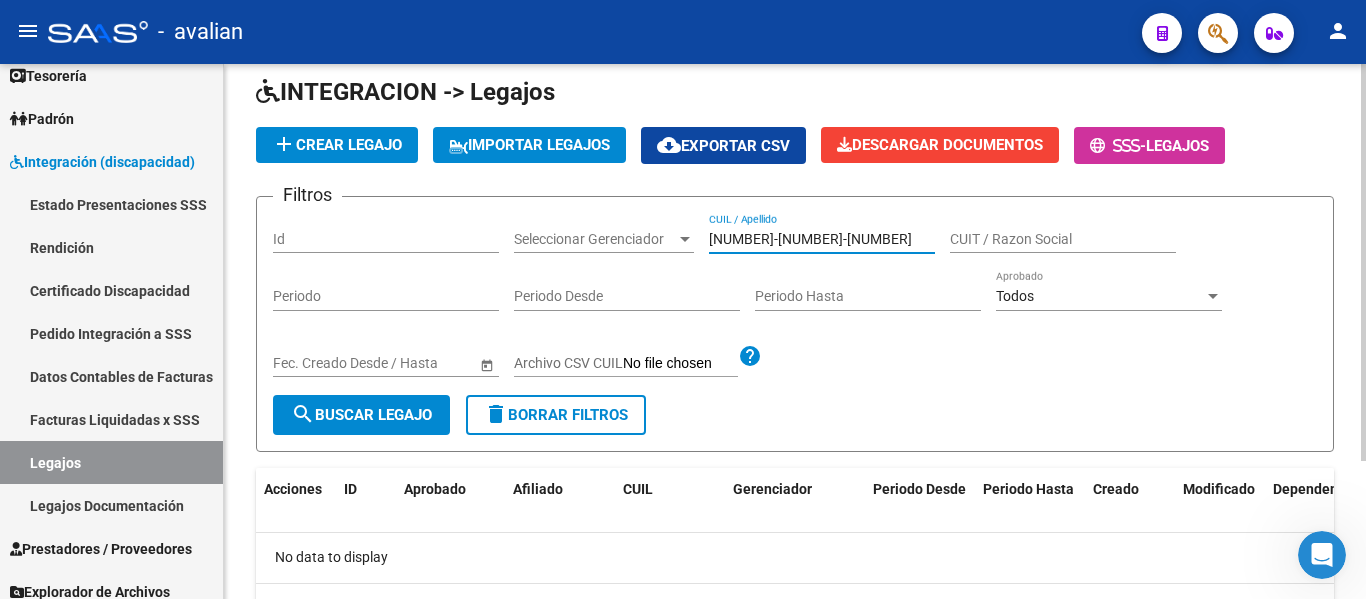 drag, startPoint x: 847, startPoint y: 230, endPoint x: 646, endPoint y: 202, distance: 202.94087 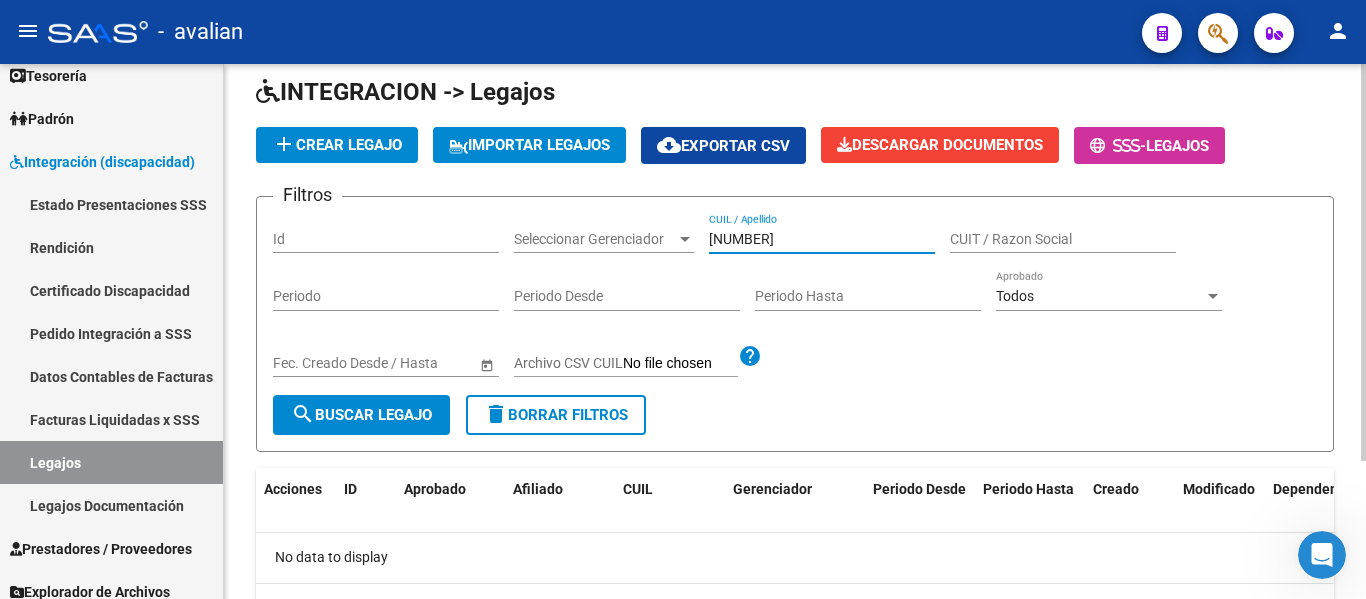 type on "[NUMBER]" 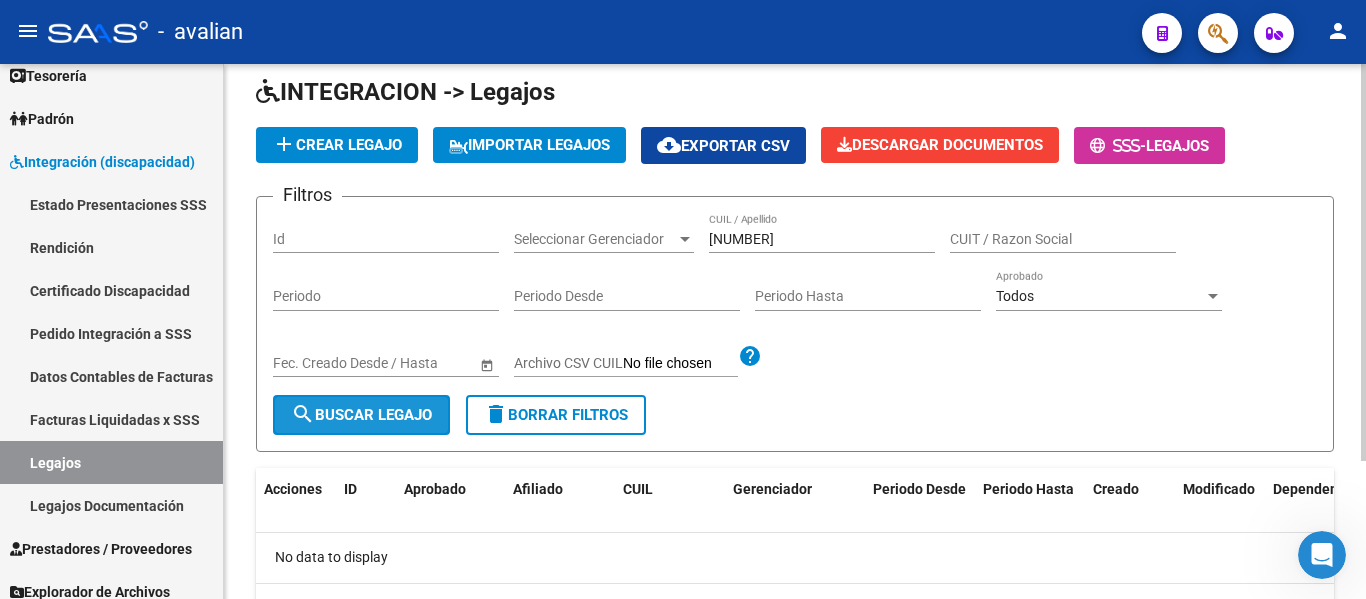 click on "search  Buscar Legajo" 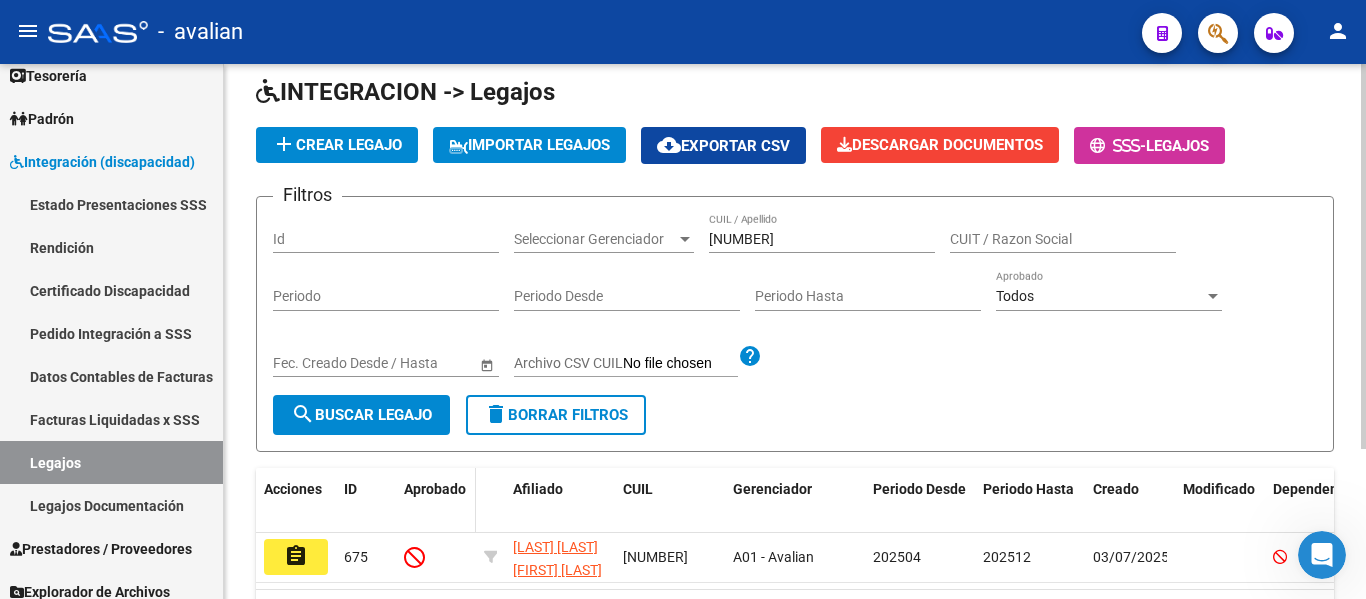 scroll, scrollTop: 186, scrollLeft: 0, axis: vertical 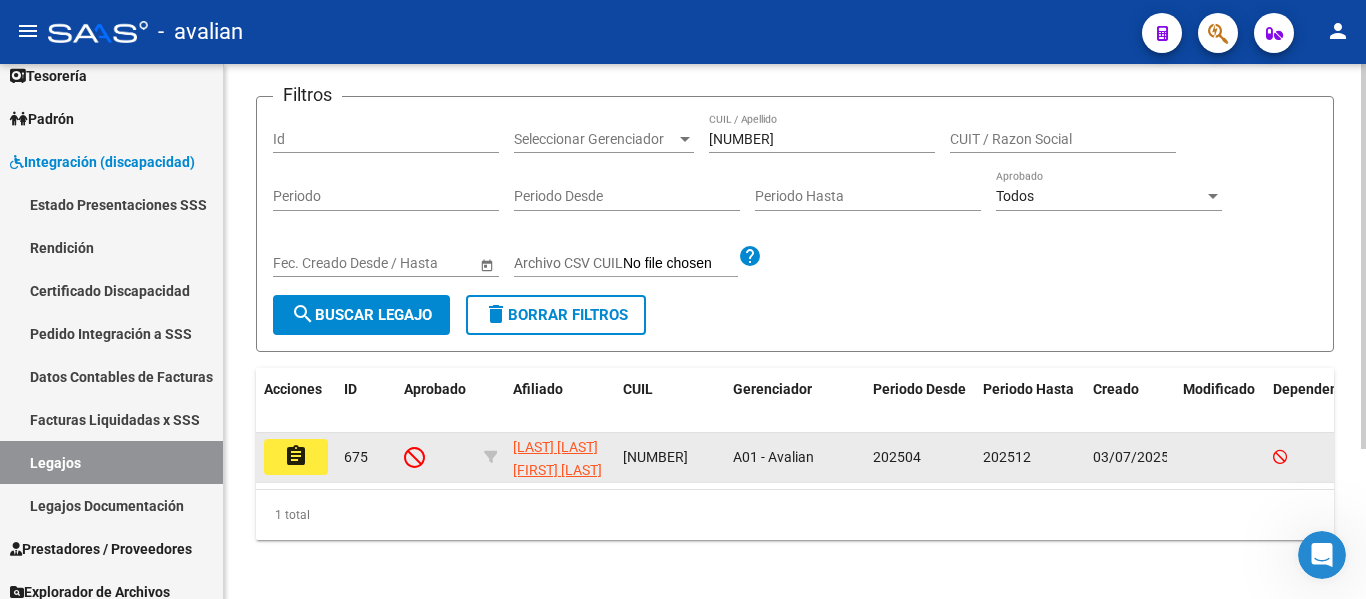 click on "assignment" 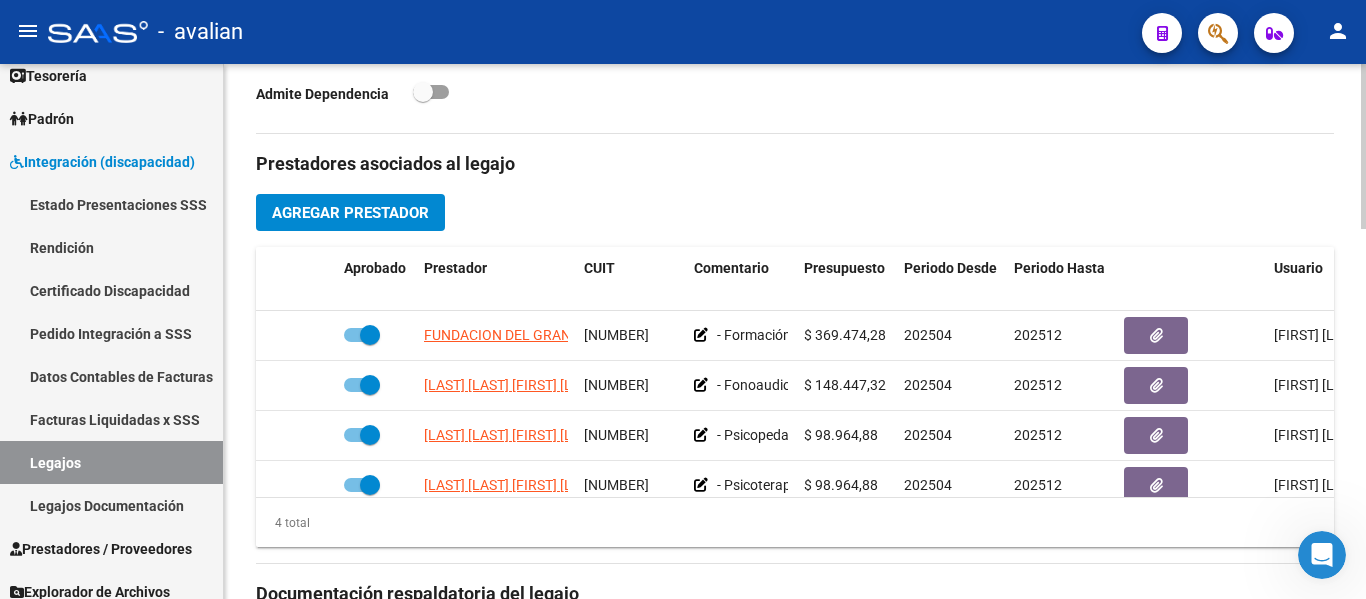 scroll, scrollTop: 301, scrollLeft: 0, axis: vertical 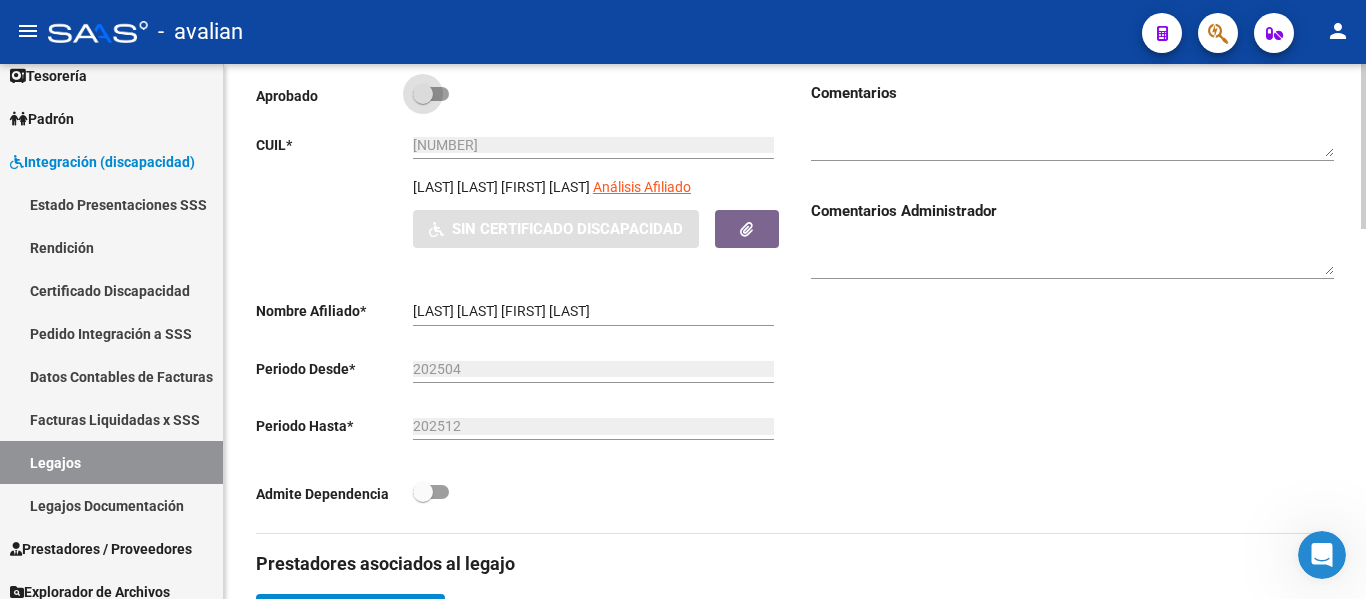 click at bounding box center (431, 94) 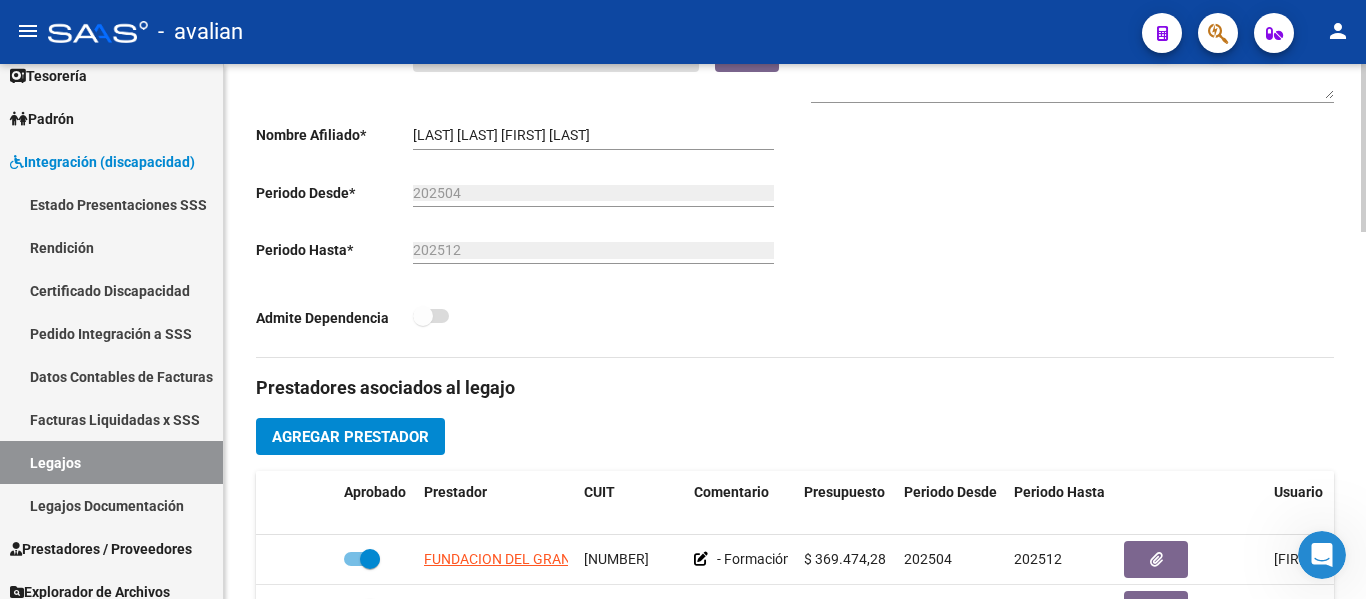 scroll, scrollTop: 565, scrollLeft: 0, axis: vertical 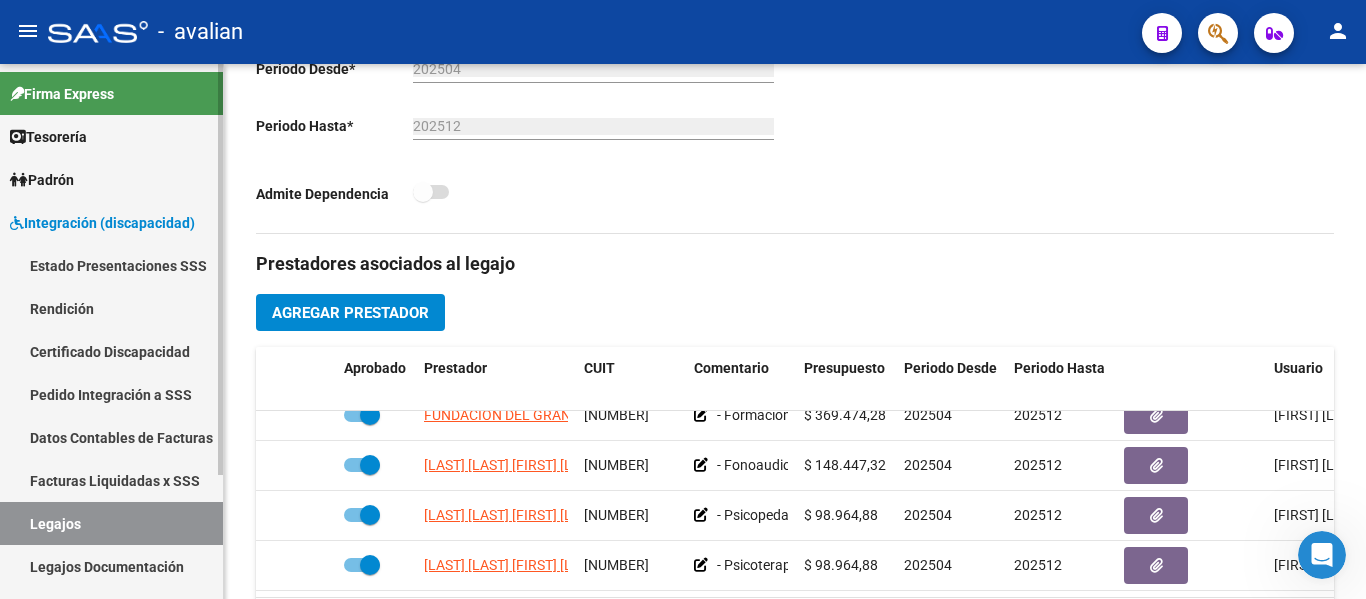 click on "Certificado Discapacidad" at bounding box center [111, 351] 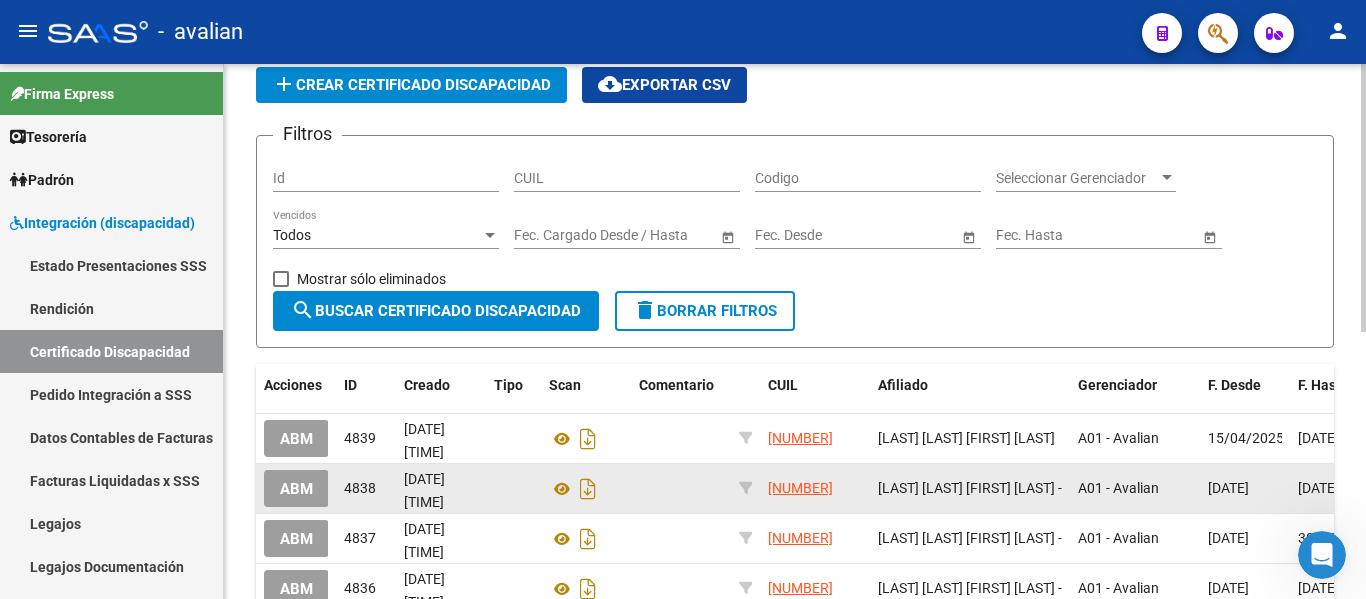 scroll, scrollTop: 0, scrollLeft: 0, axis: both 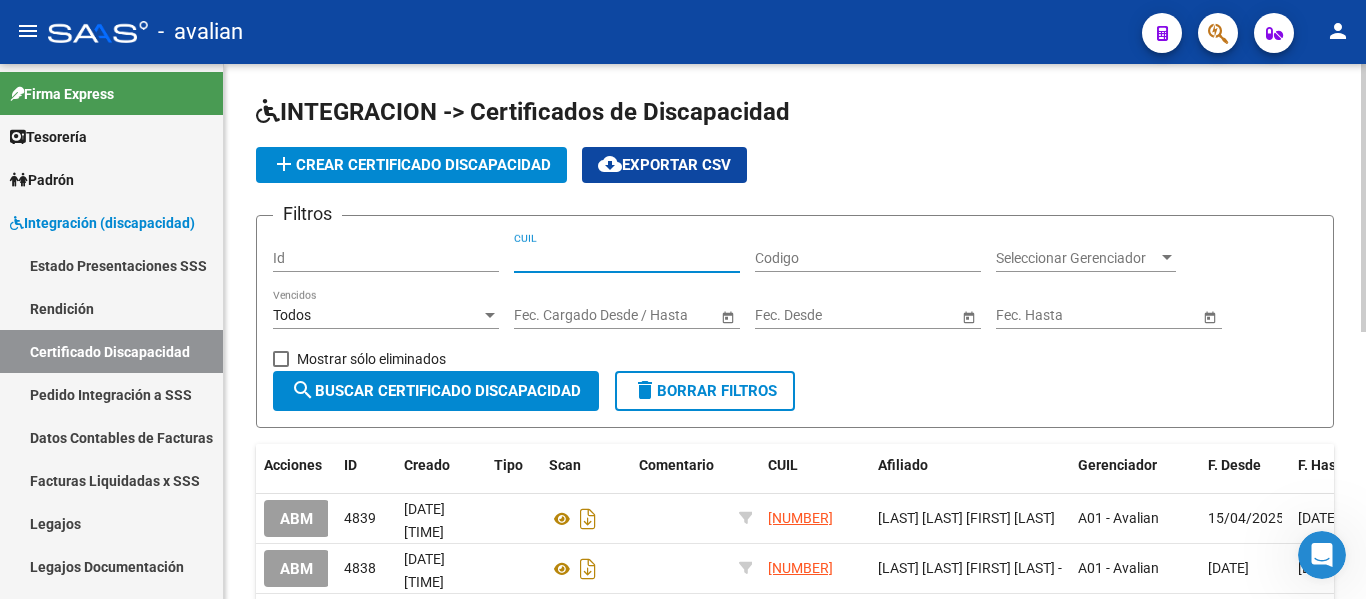 click on "CUIL" at bounding box center (627, 258) 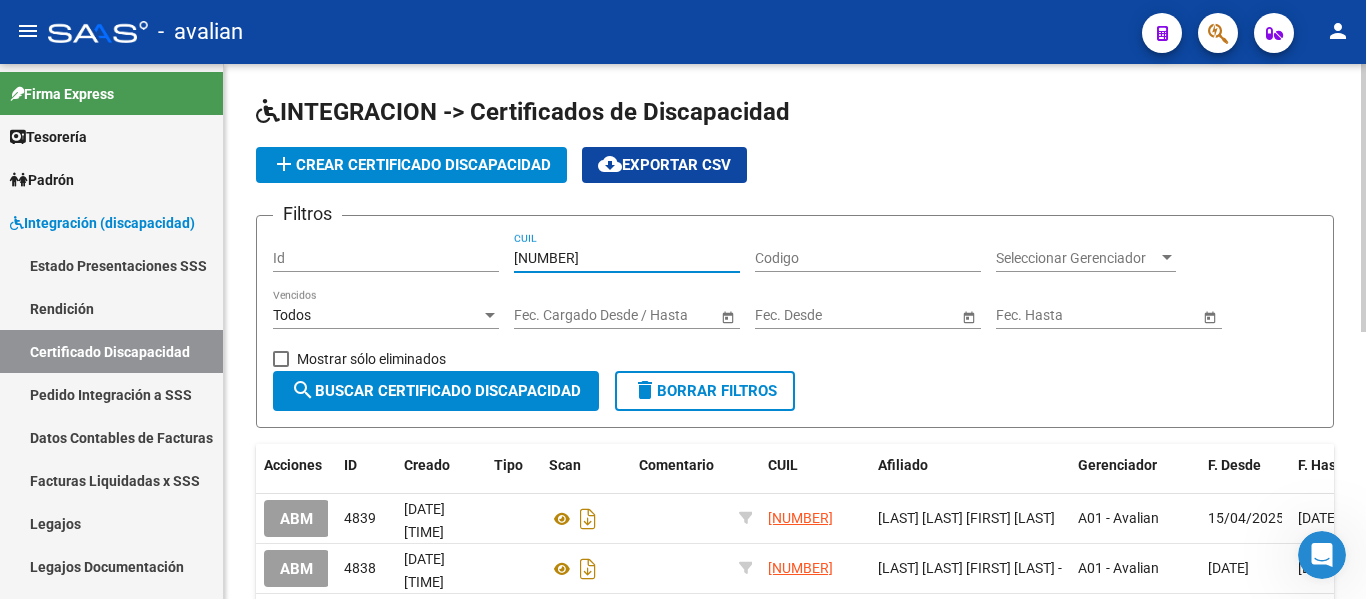 type on "[NUMBER]" 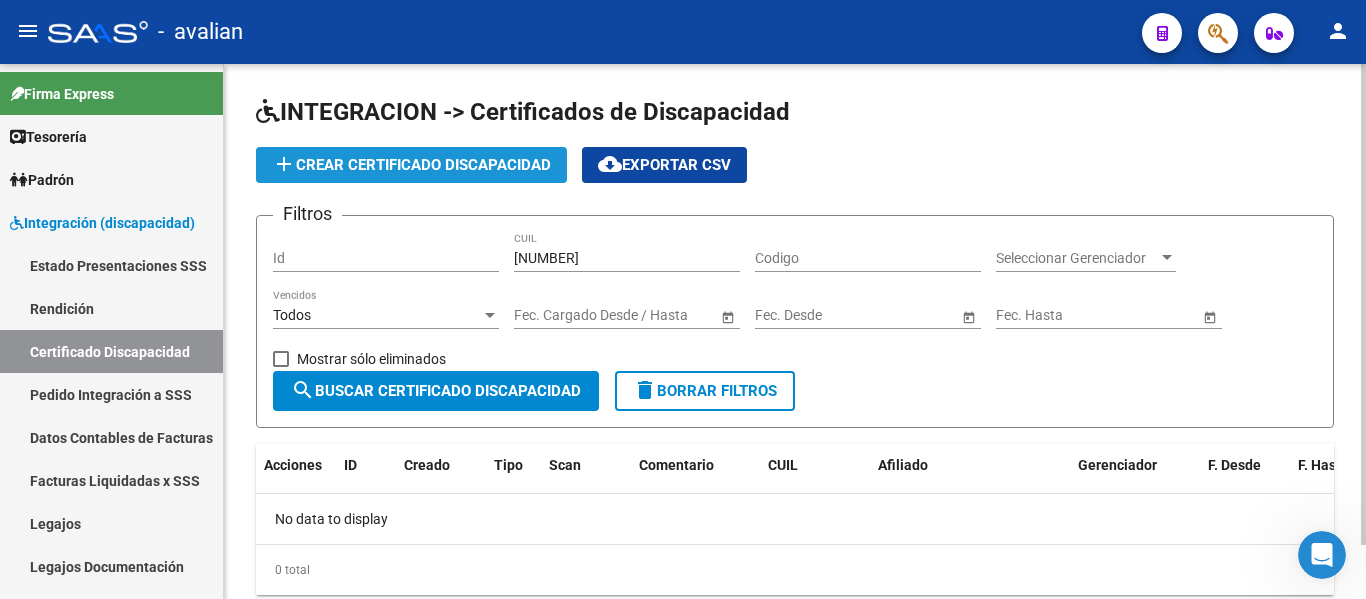 click on "add  Crear Certificado Discapacidad" 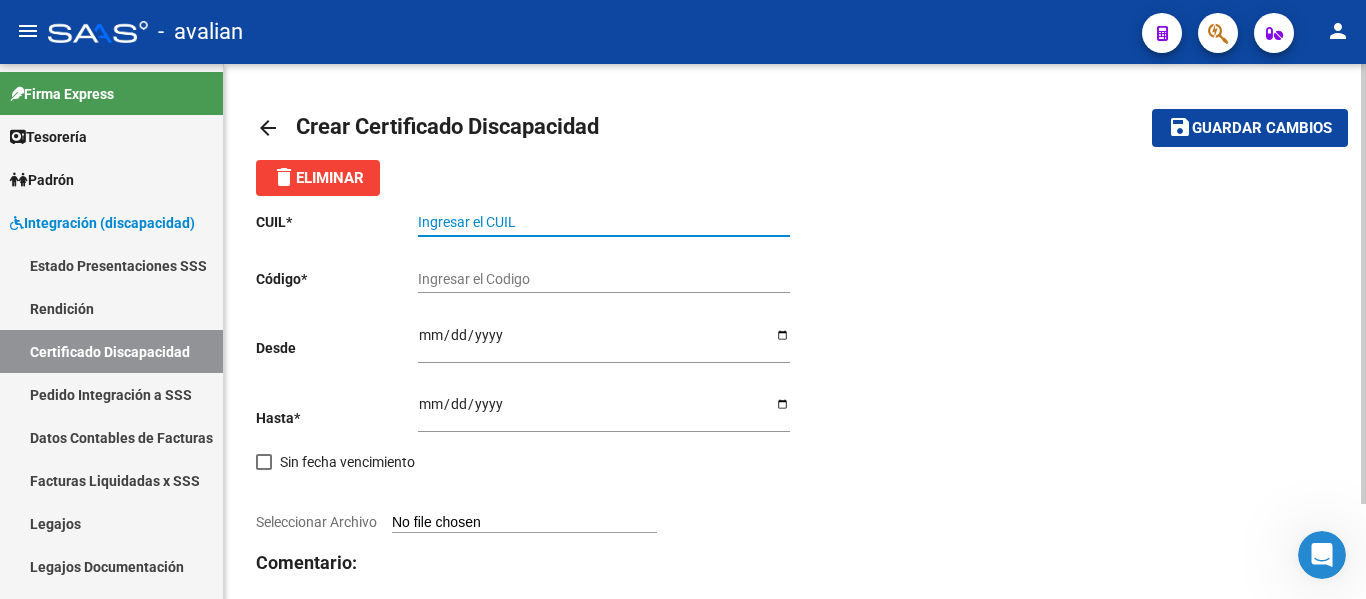 click on "Ingresar el CUIL" at bounding box center [604, 222] 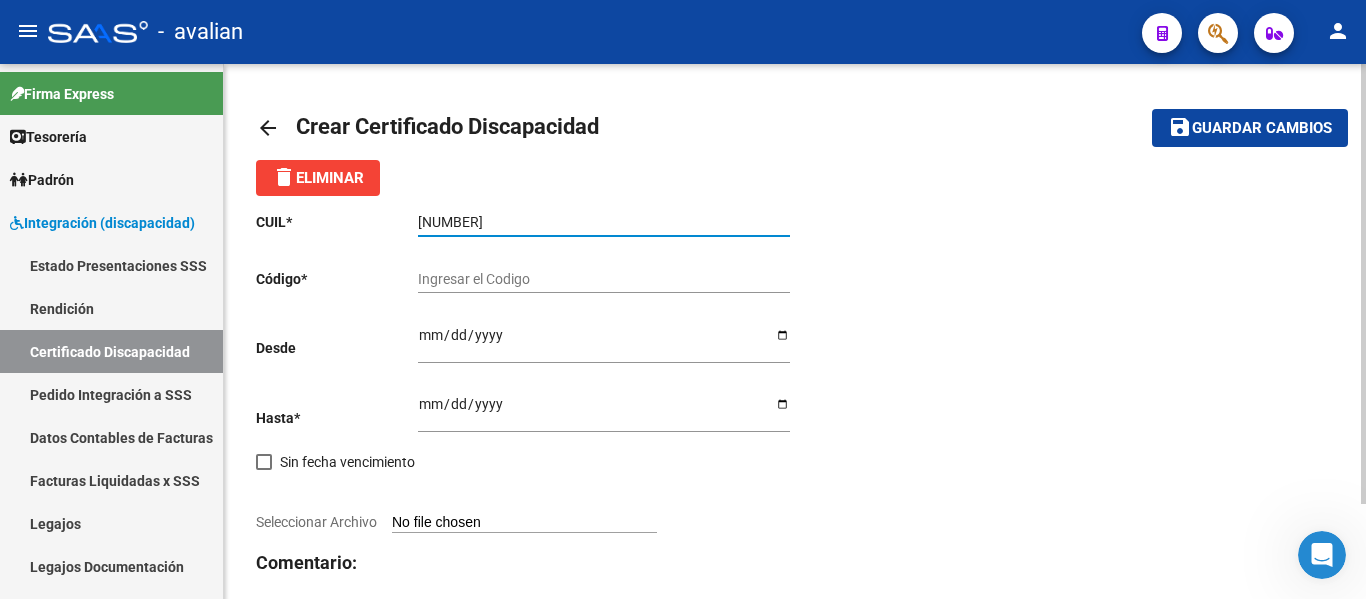 type on "[NUMBER]" 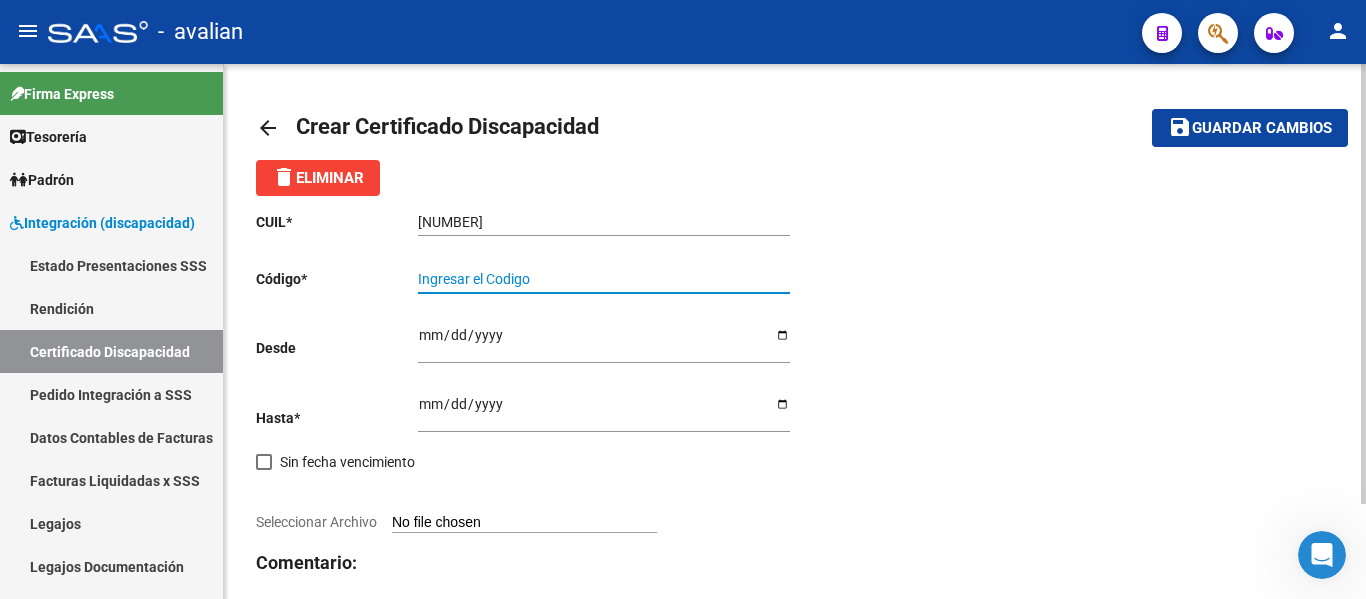 click on "Ingresar el Codigo" at bounding box center (604, 279) 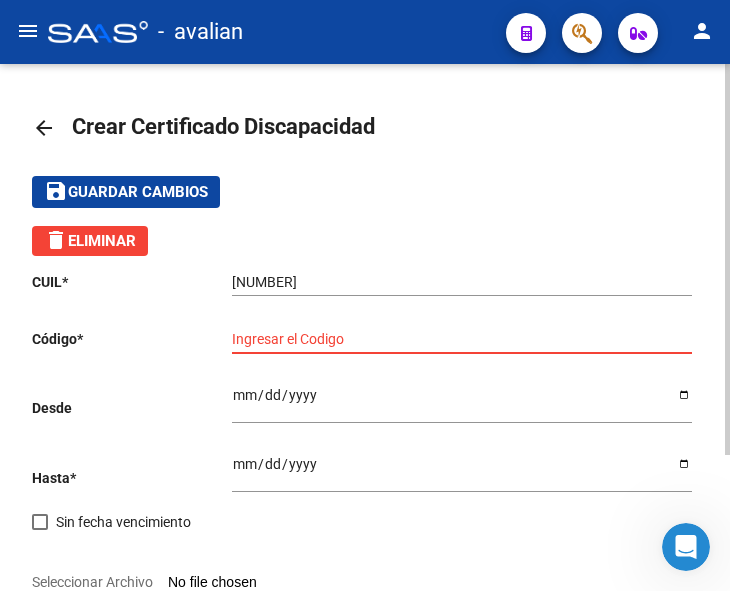 paste on "ARG01000454901822024122020391220SFE169" 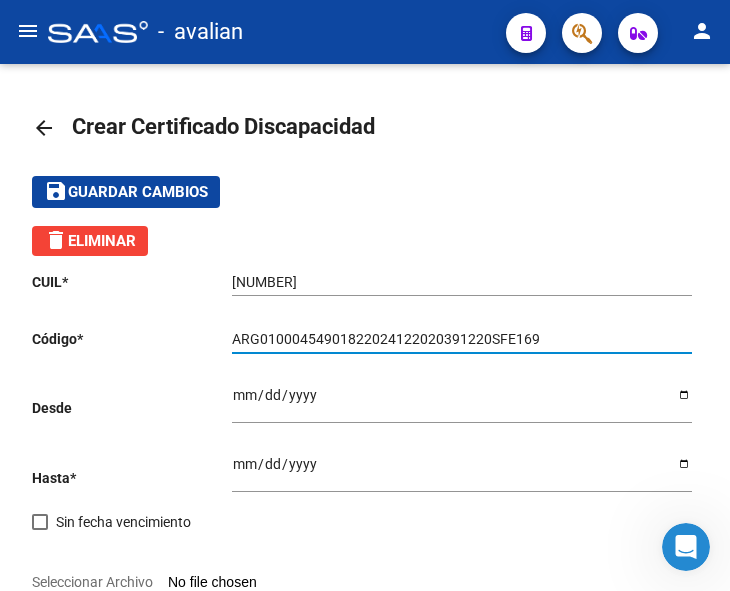 type on "ARG01000454901822024122020391220SFE169" 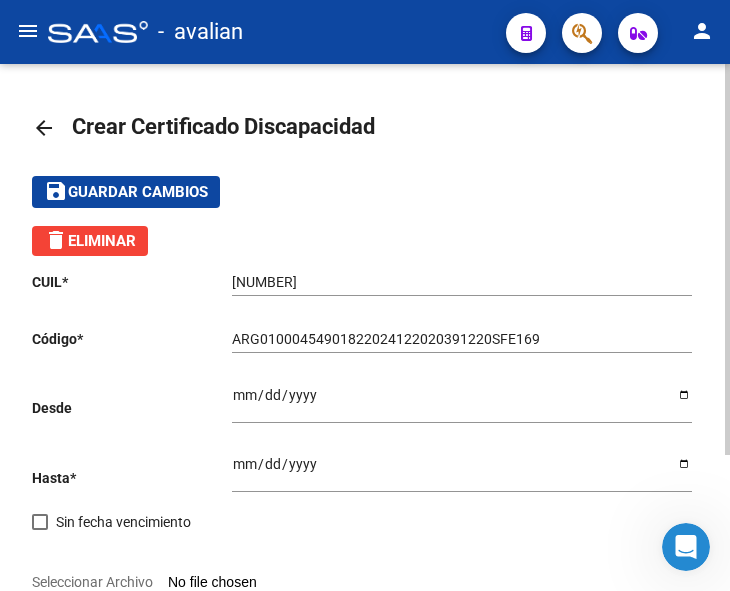 click on "CUIL  *   [NUMBER] Ingresar el CUIL  Código  *   ARG01000454901822024122020391220SFE169 Ingresar el Codigo  Desde    Ingresar fec. Desde  Hasta  *   Ingresar fec. Hasta     Sin fecha vencimiento        Seleccionar Archivo Comentario:" 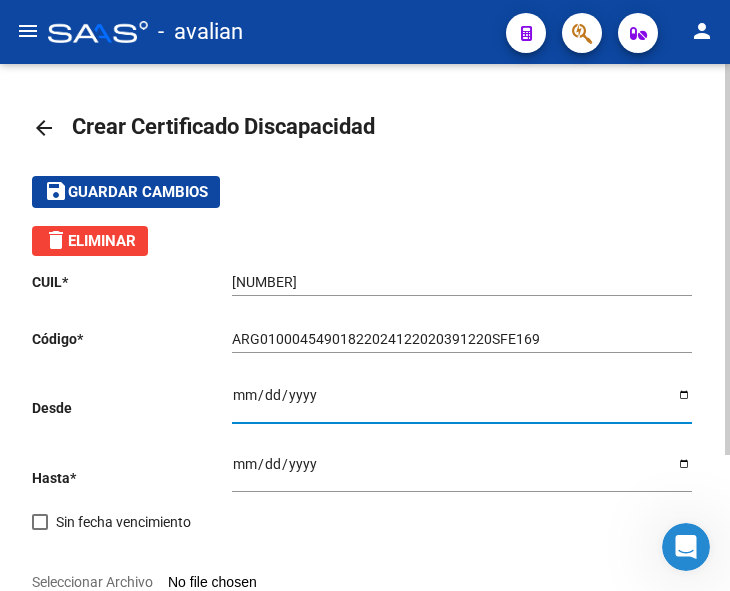 click on "Ingresar fec. Desde" at bounding box center (462, 402) 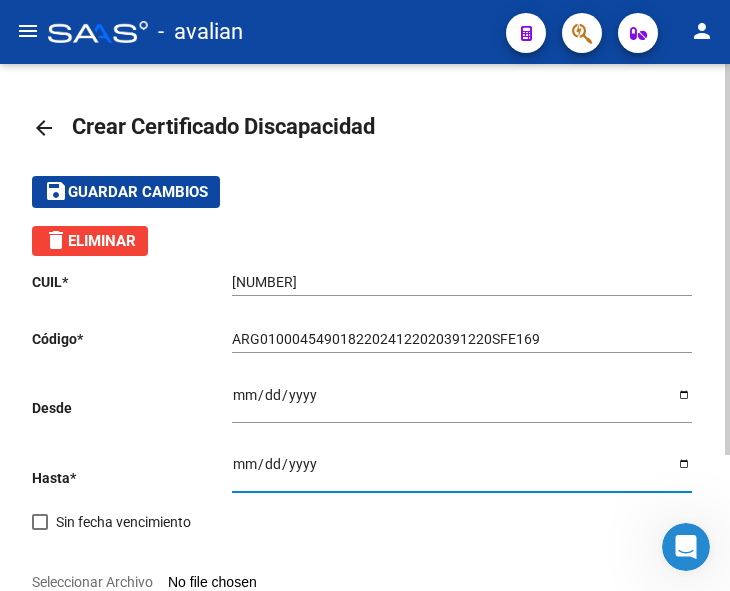 click on "Ingresar fec. Hasta" at bounding box center (462, 471) 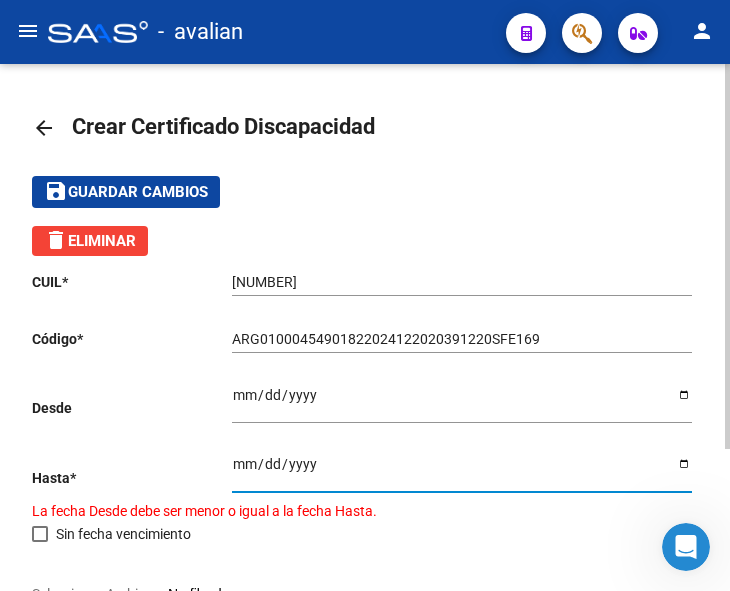 type on "[DATE]" 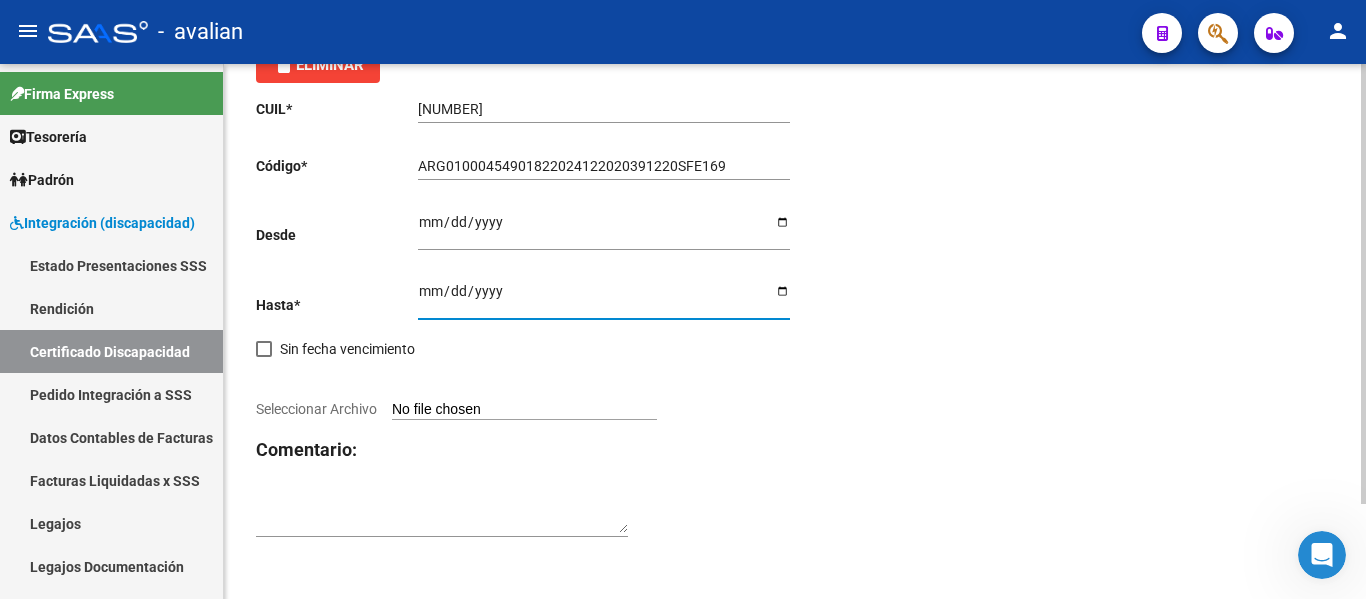 scroll, scrollTop: 115, scrollLeft: 0, axis: vertical 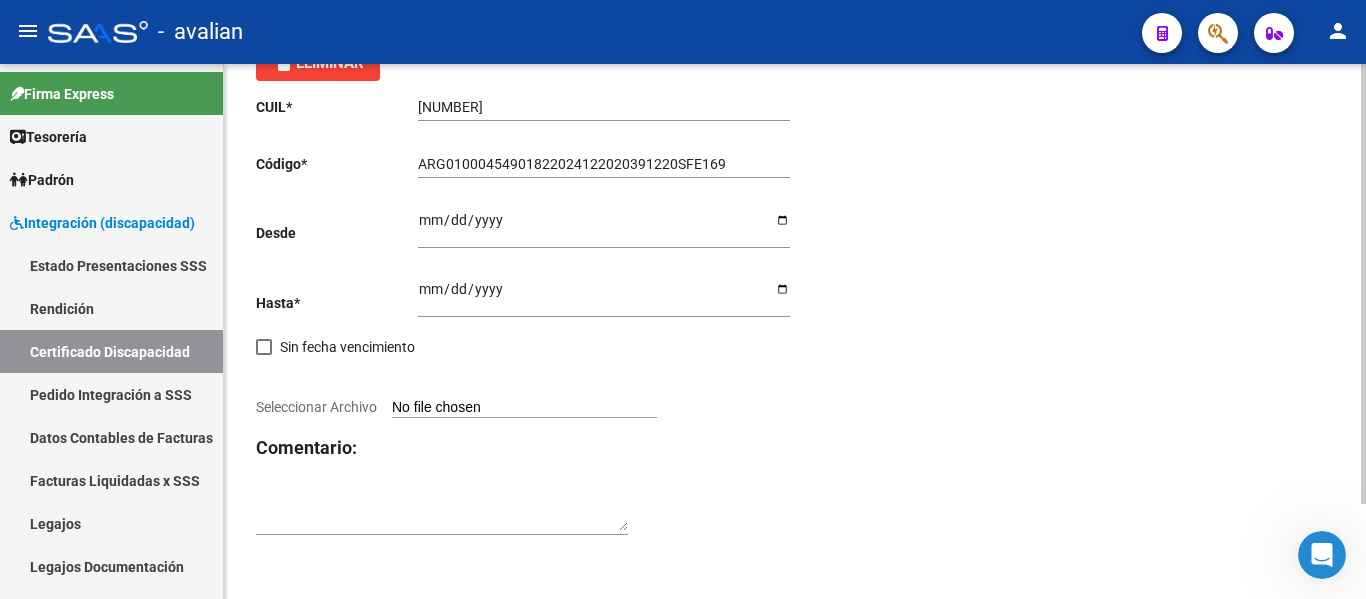 click on "Seleccionar Archivo" at bounding box center (524, 408) 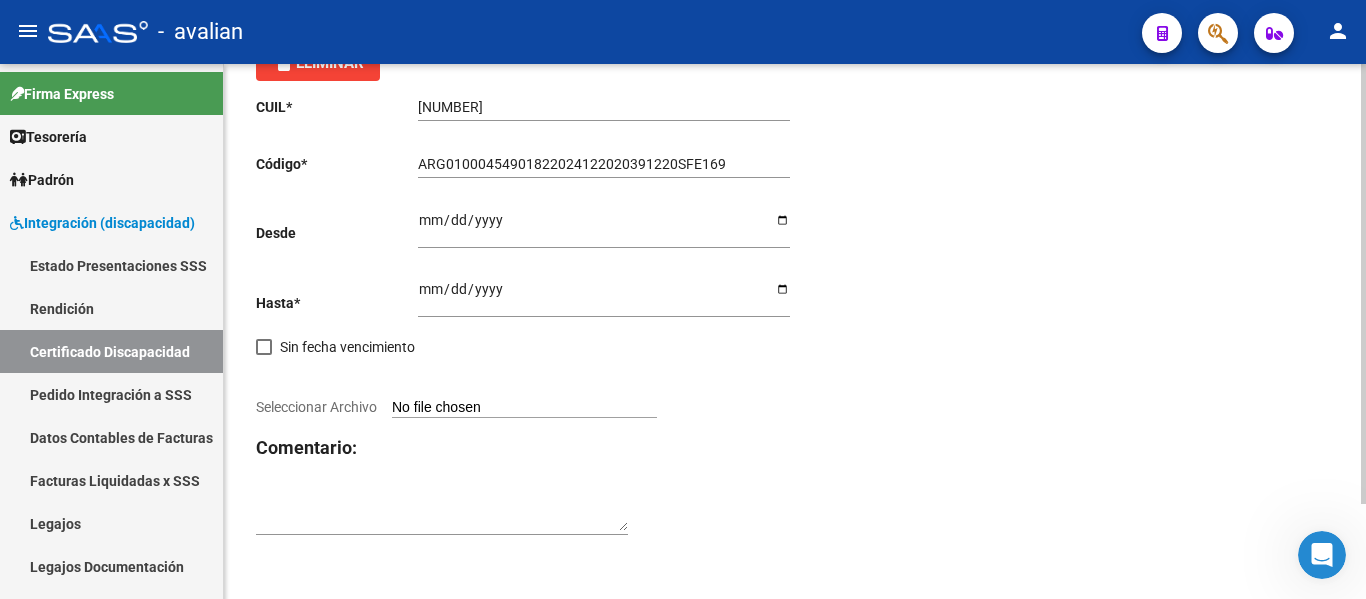 type on "C:\fakepath\cud [LAST].pdf" 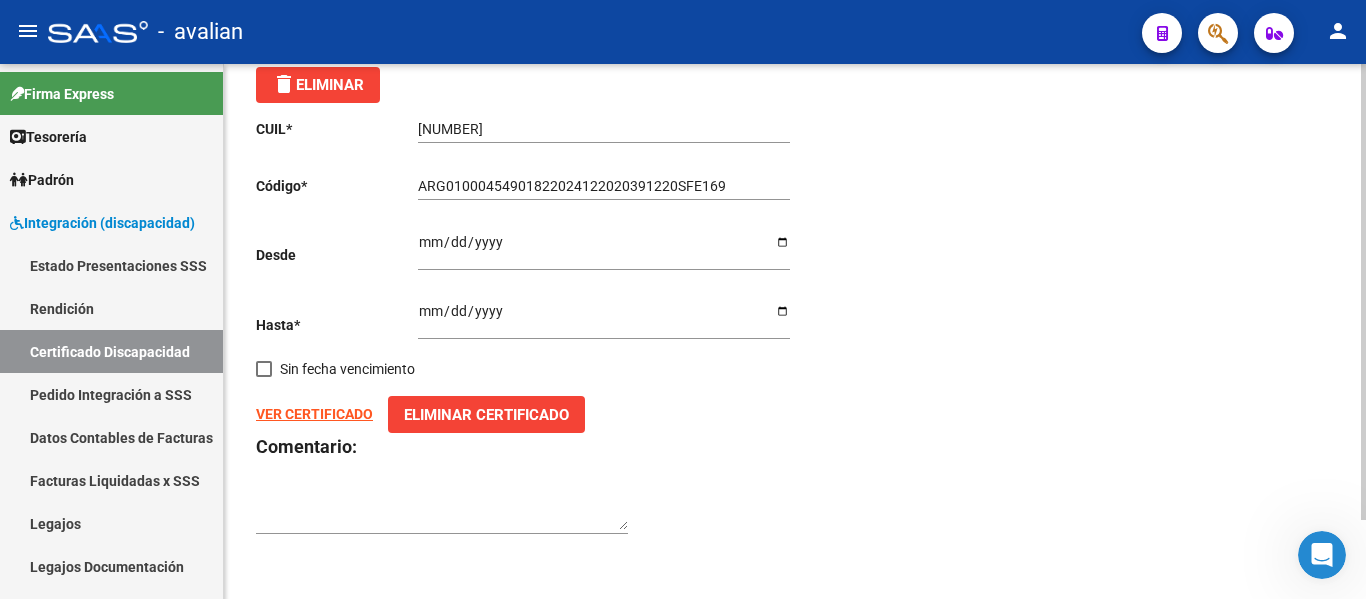 scroll, scrollTop: 0, scrollLeft: 0, axis: both 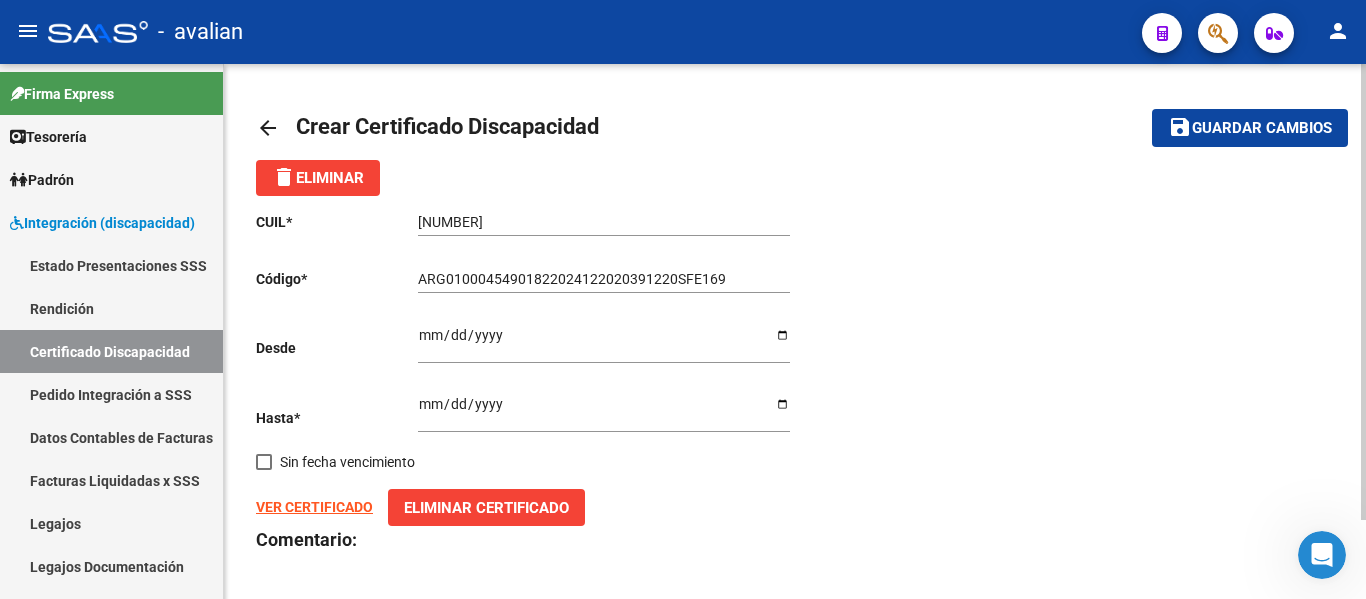click on "Guardar cambios" 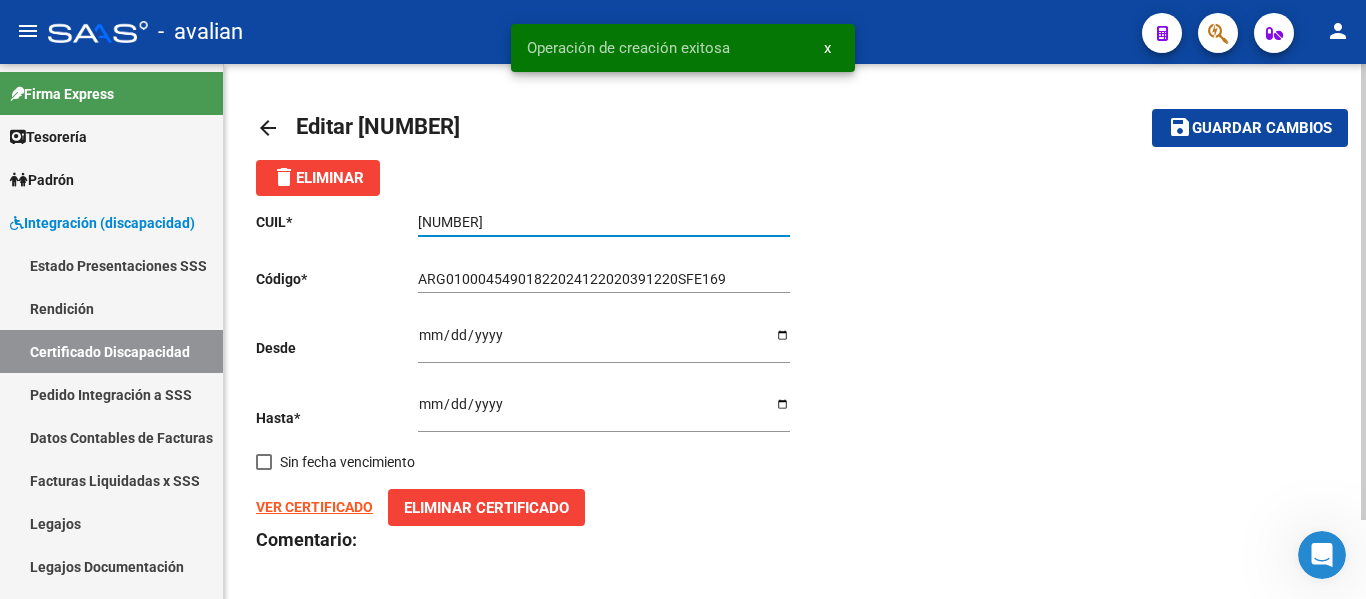 drag, startPoint x: 519, startPoint y: 218, endPoint x: 401, endPoint y: 203, distance: 118.94957 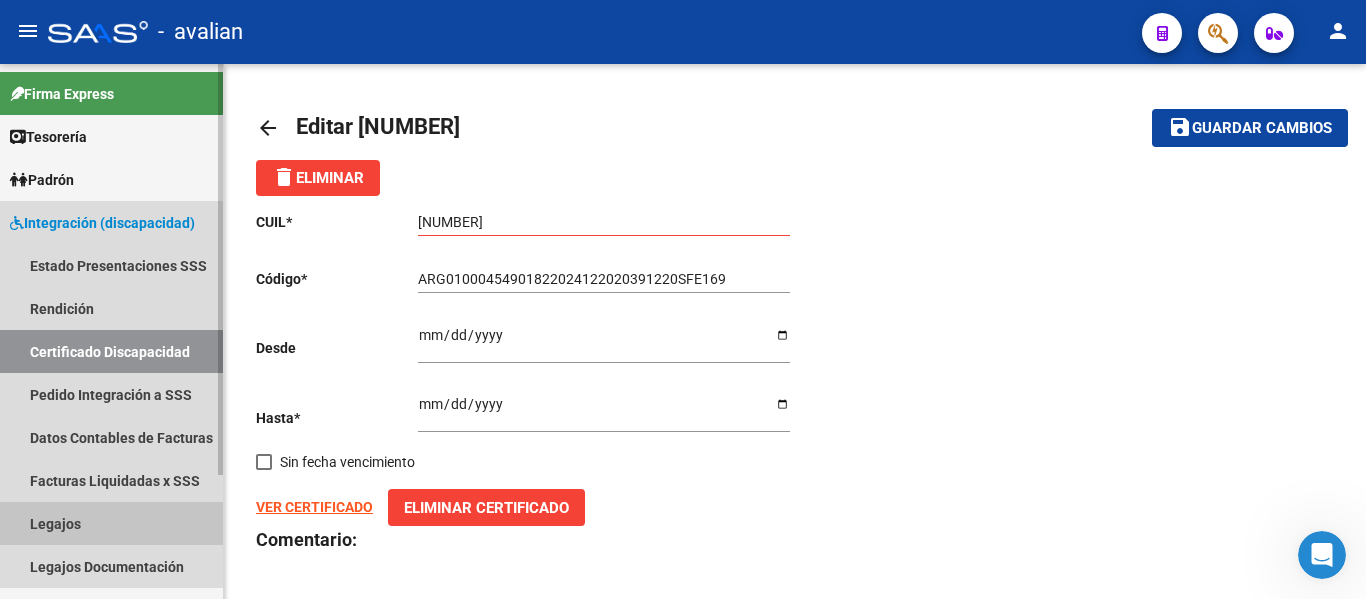 click on "Legajos" at bounding box center [111, 523] 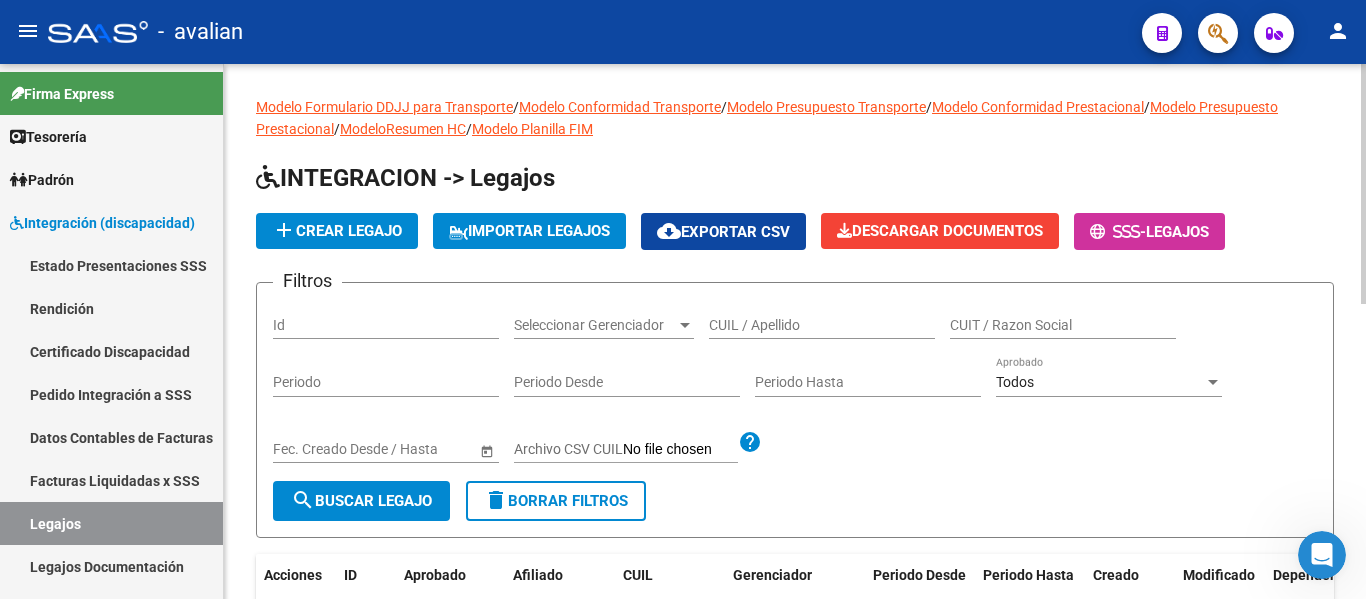 click on "CUIL / Apellido" at bounding box center [822, 325] 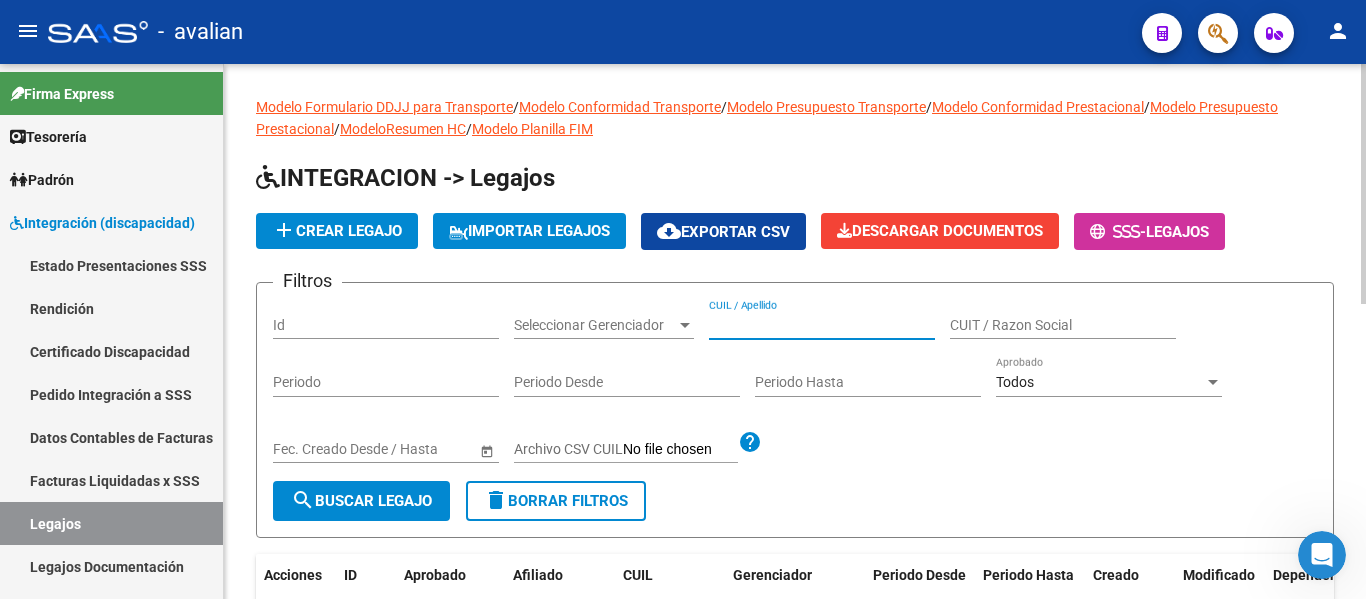 paste on "[NUMBER]" 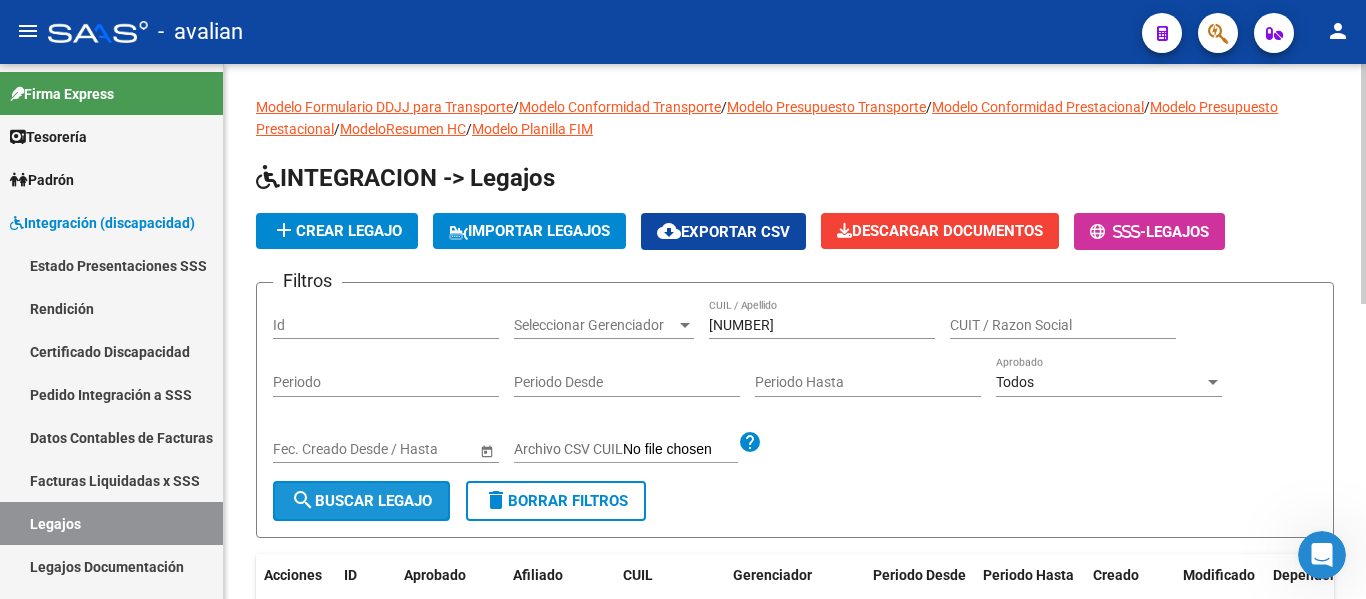 click on "search  Buscar Legajo" 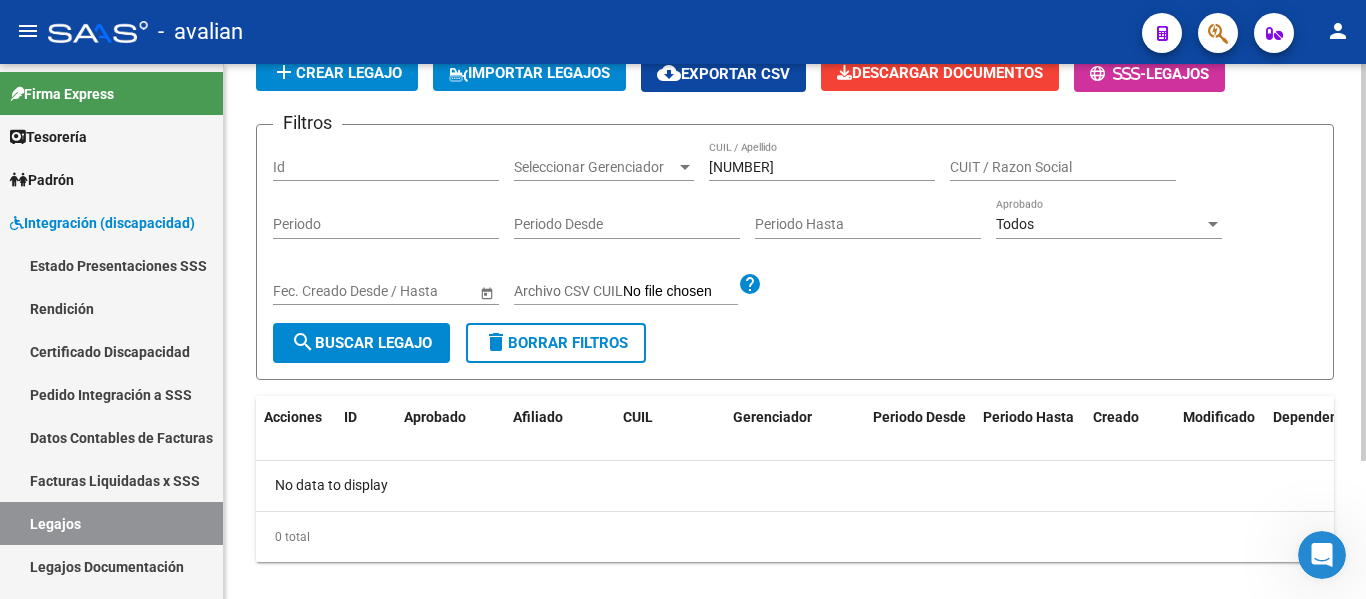 scroll, scrollTop: 86, scrollLeft: 0, axis: vertical 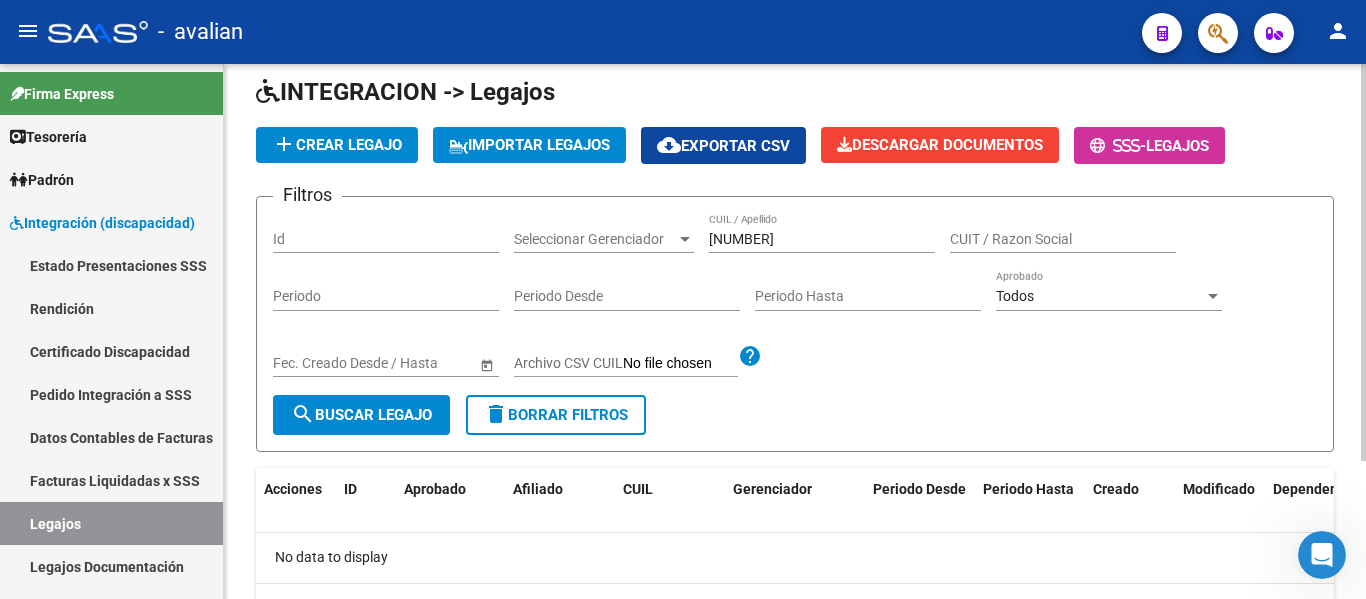 click on "[NUMBER]" at bounding box center [822, 239] 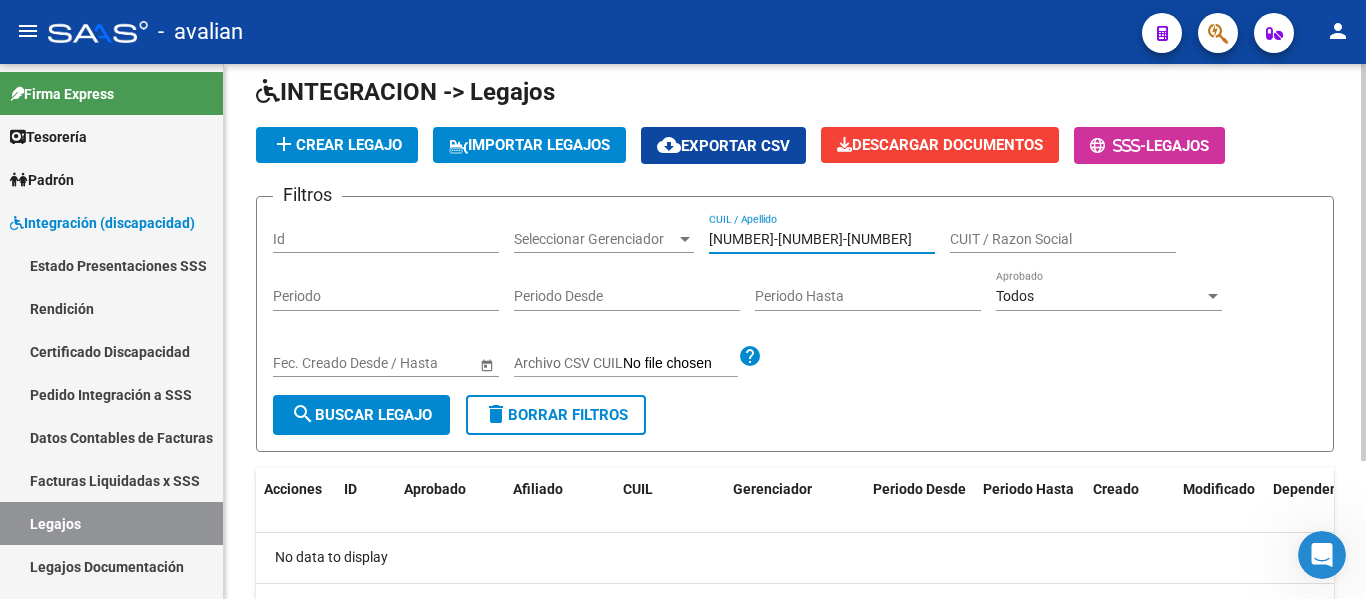 drag, startPoint x: 830, startPoint y: 237, endPoint x: 641, endPoint y: 216, distance: 190.16309 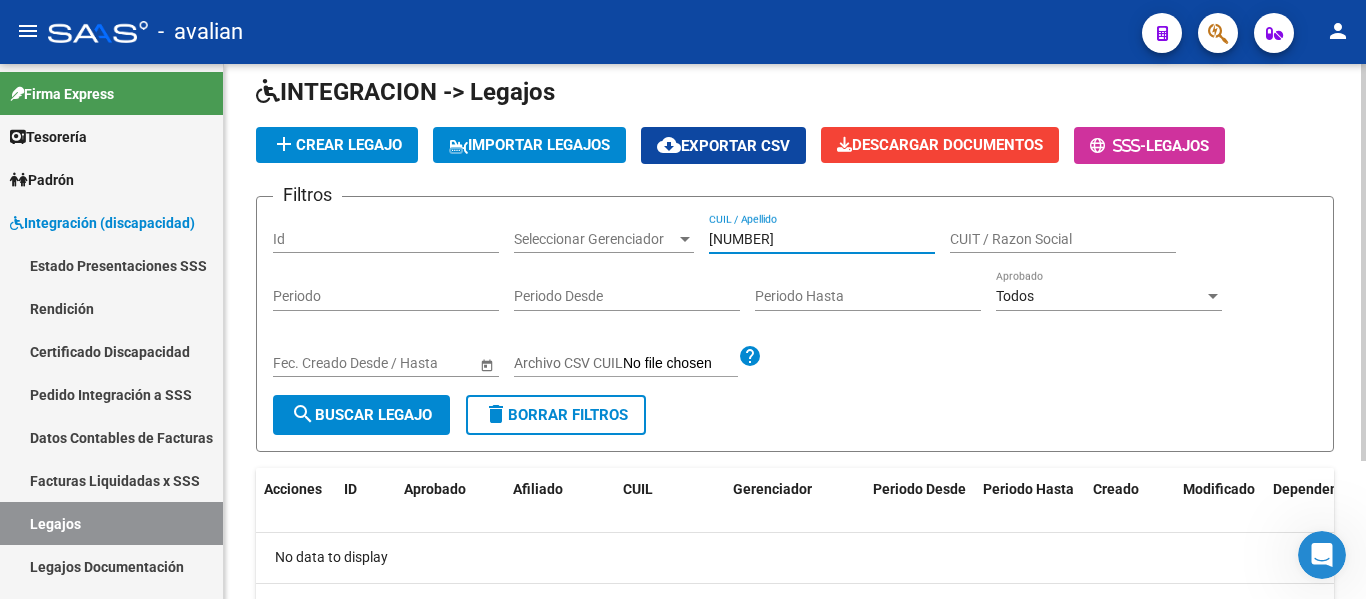 type on "[NUMBER]" 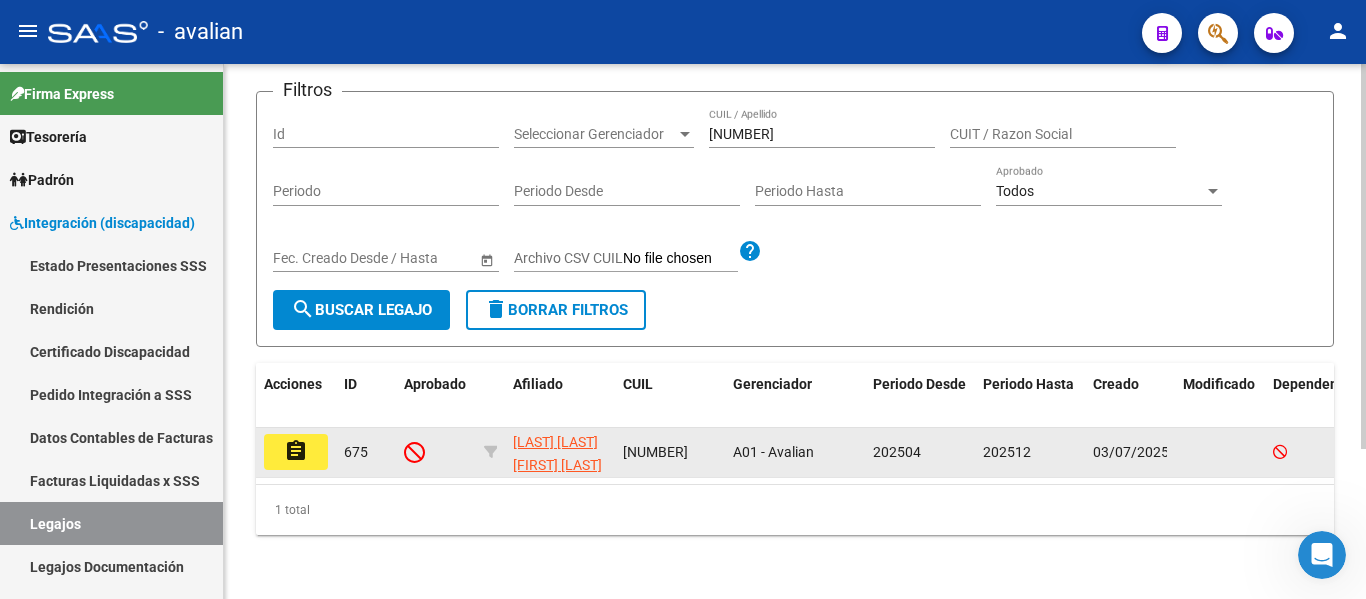 scroll, scrollTop: 208, scrollLeft: 0, axis: vertical 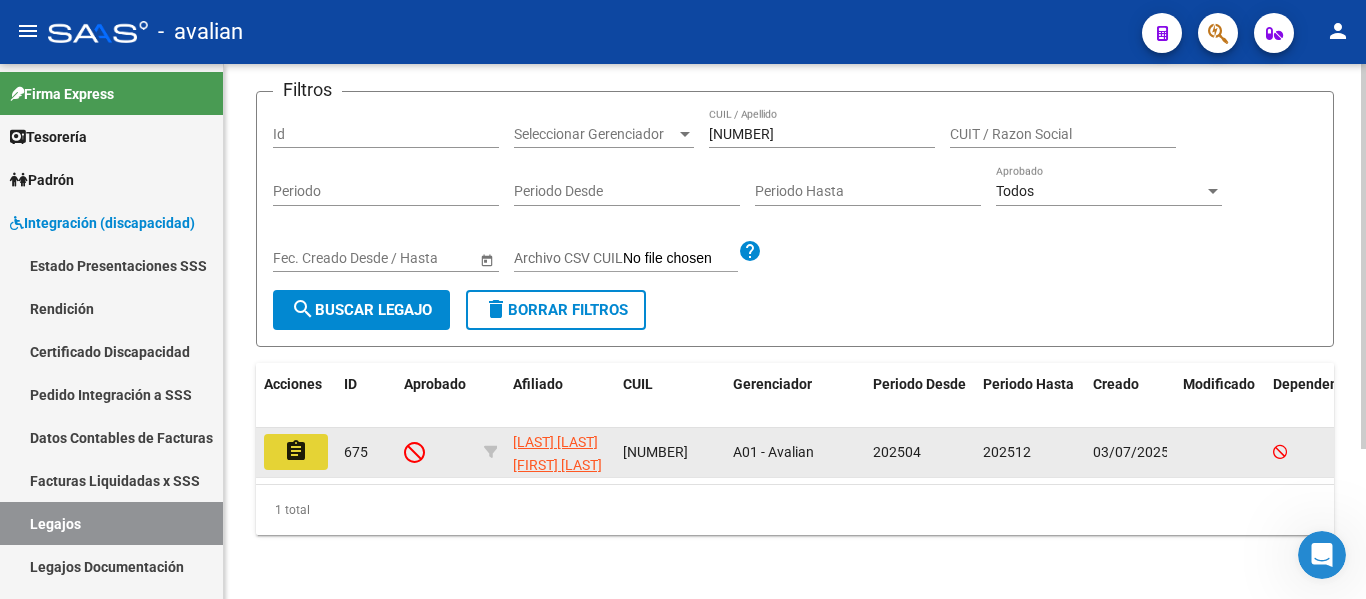 click on "assignment" 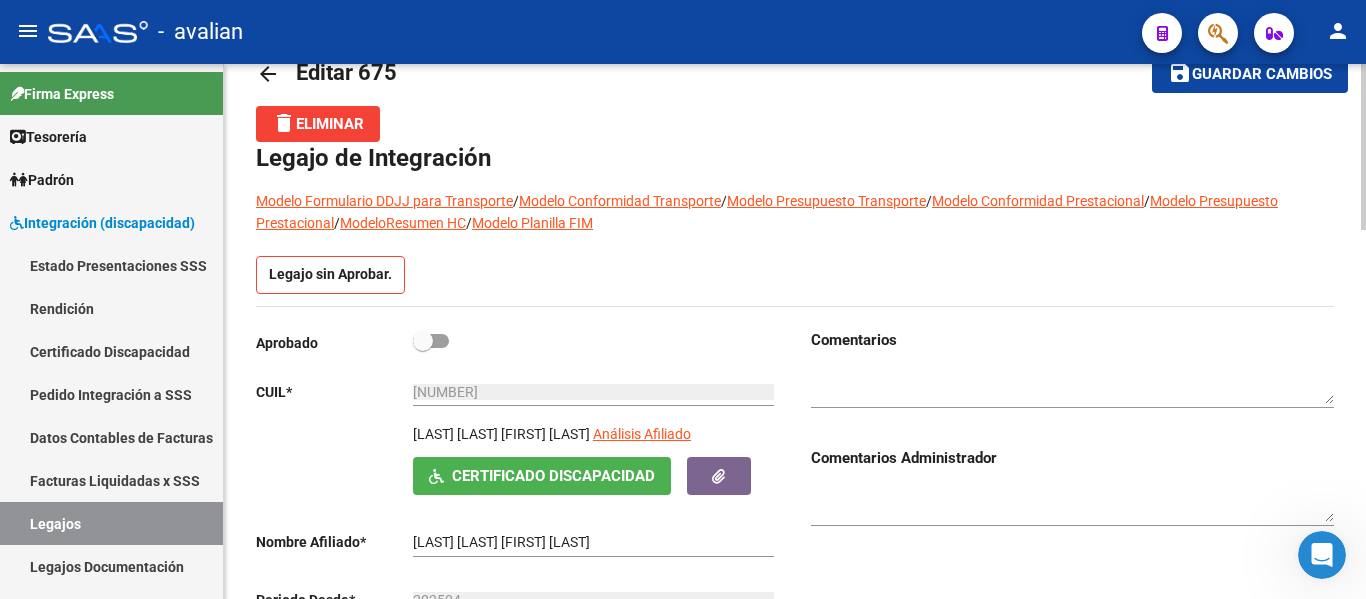 scroll, scrollTop: 100, scrollLeft: 0, axis: vertical 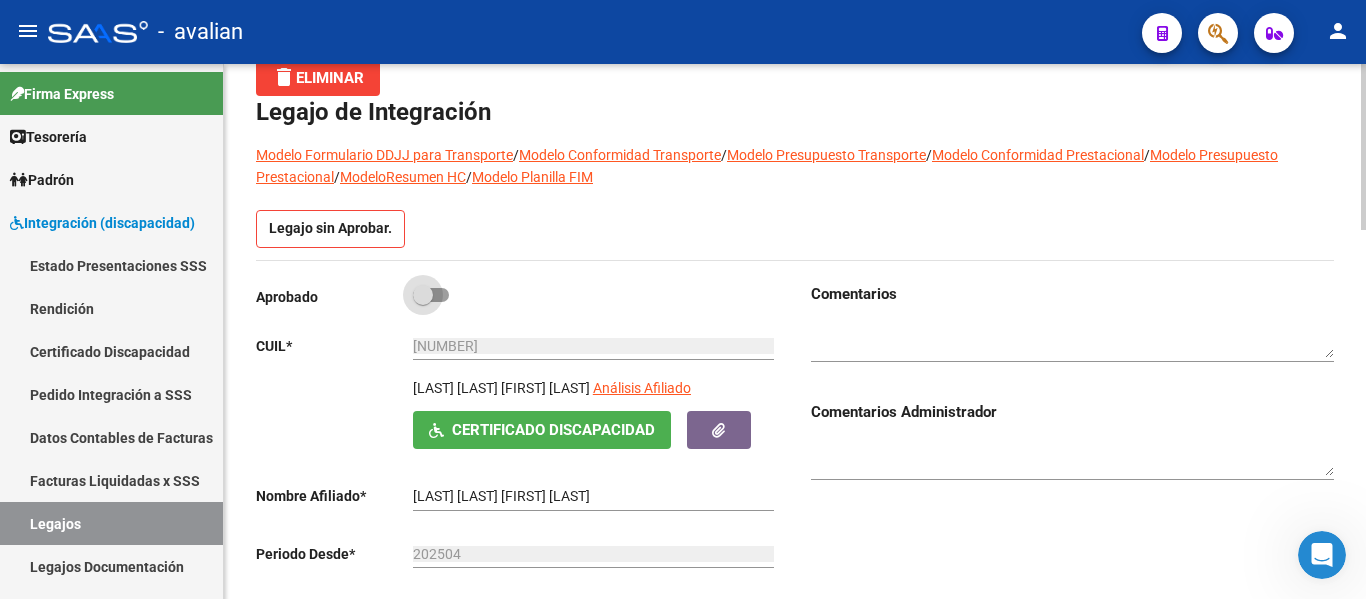 click at bounding box center (431, 295) 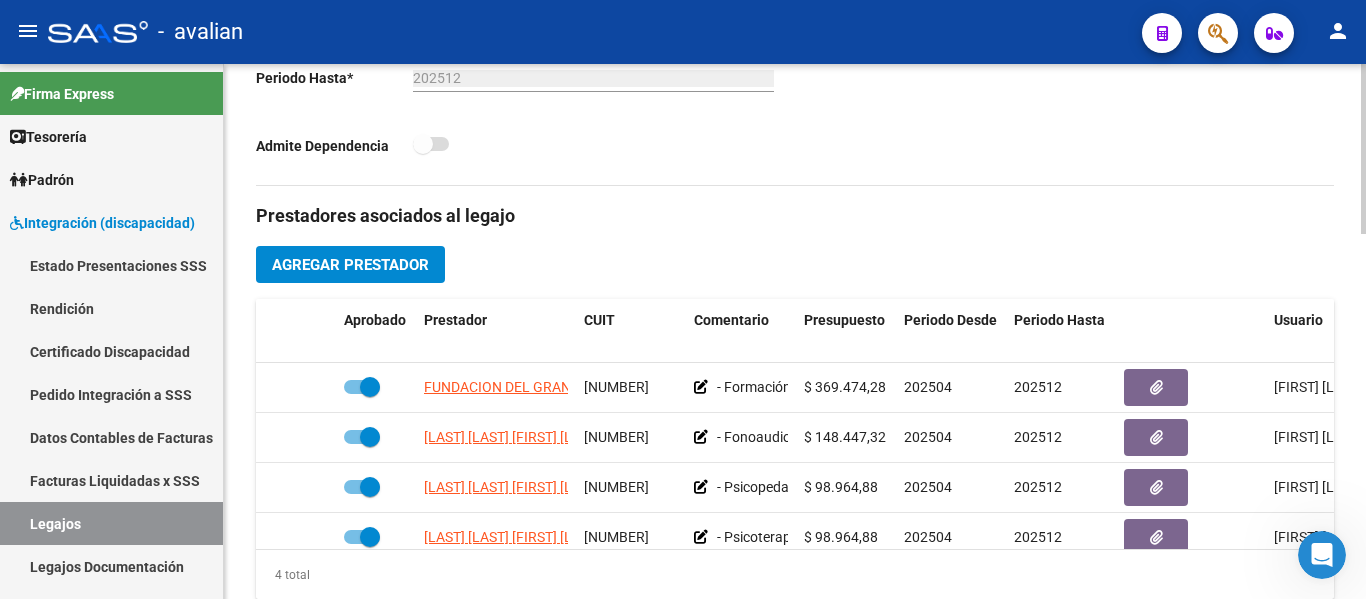 scroll, scrollTop: 600, scrollLeft: 0, axis: vertical 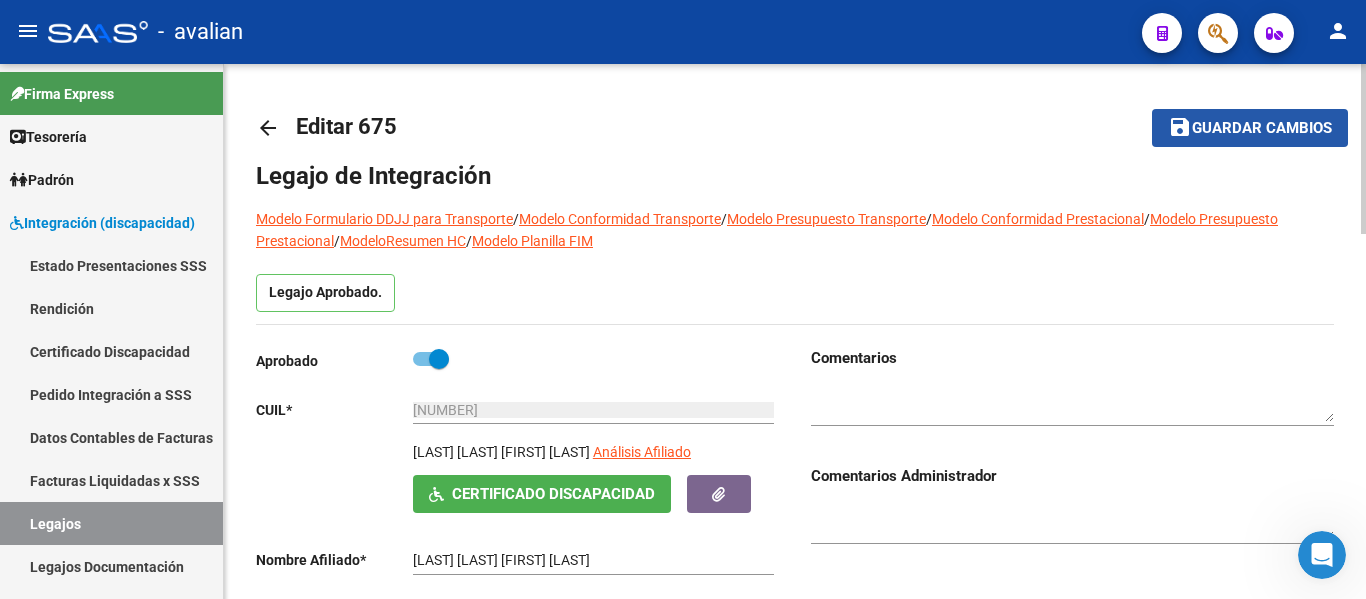 click on "Guardar cambios" 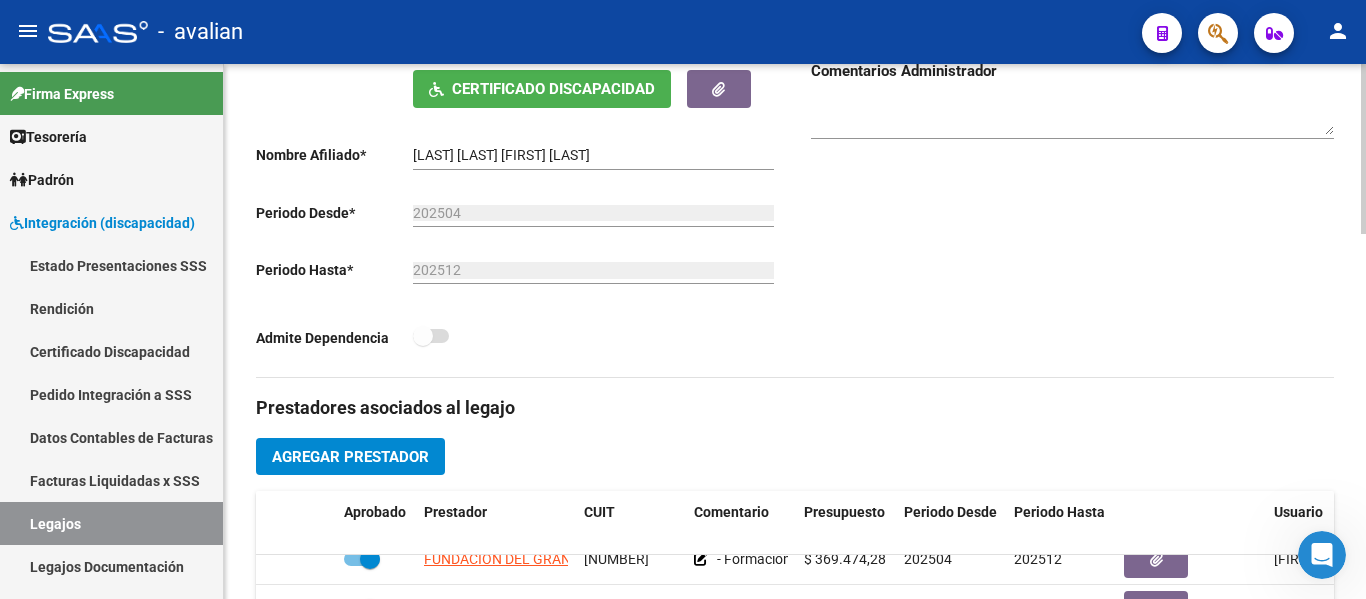 scroll, scrollTop: 800, scrollLeft: 0, axis: vertical 